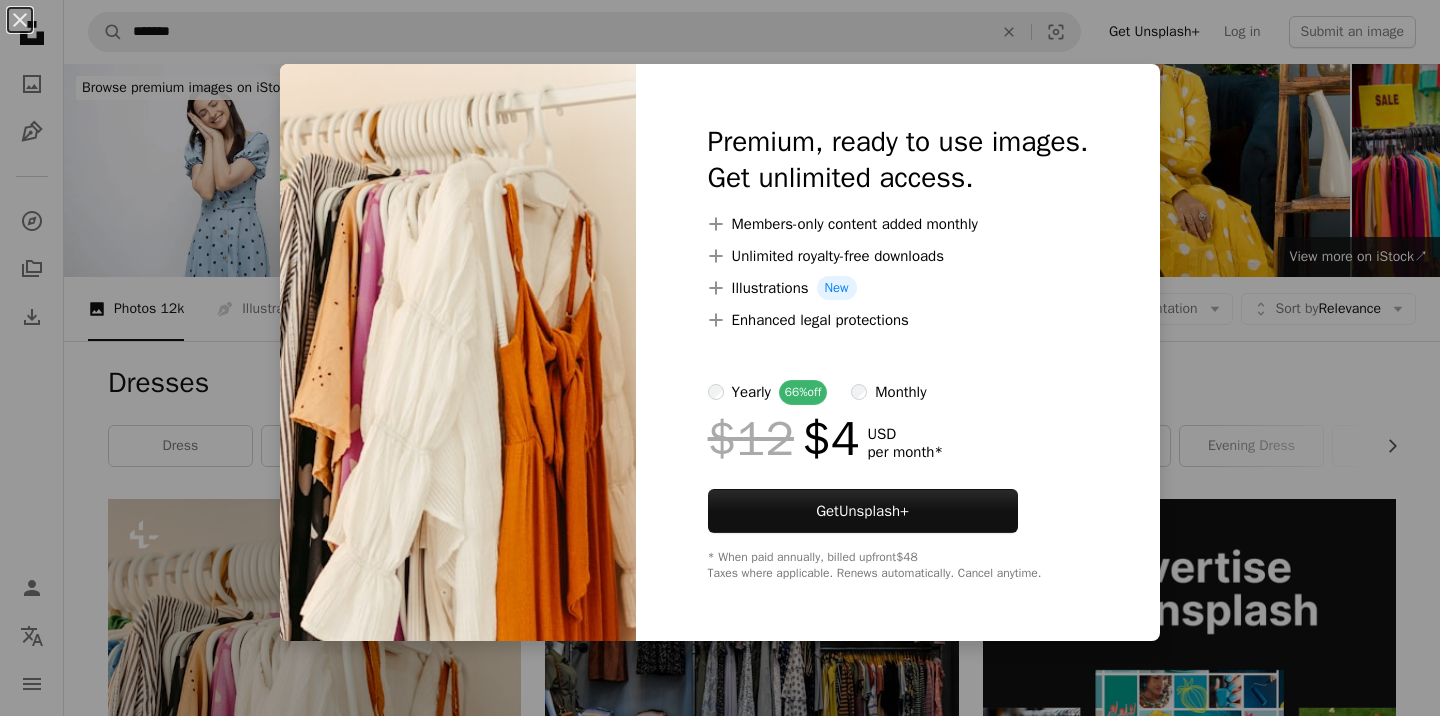 scroll, scrollTop: 507, scrollLeft: 0, axis: vertical 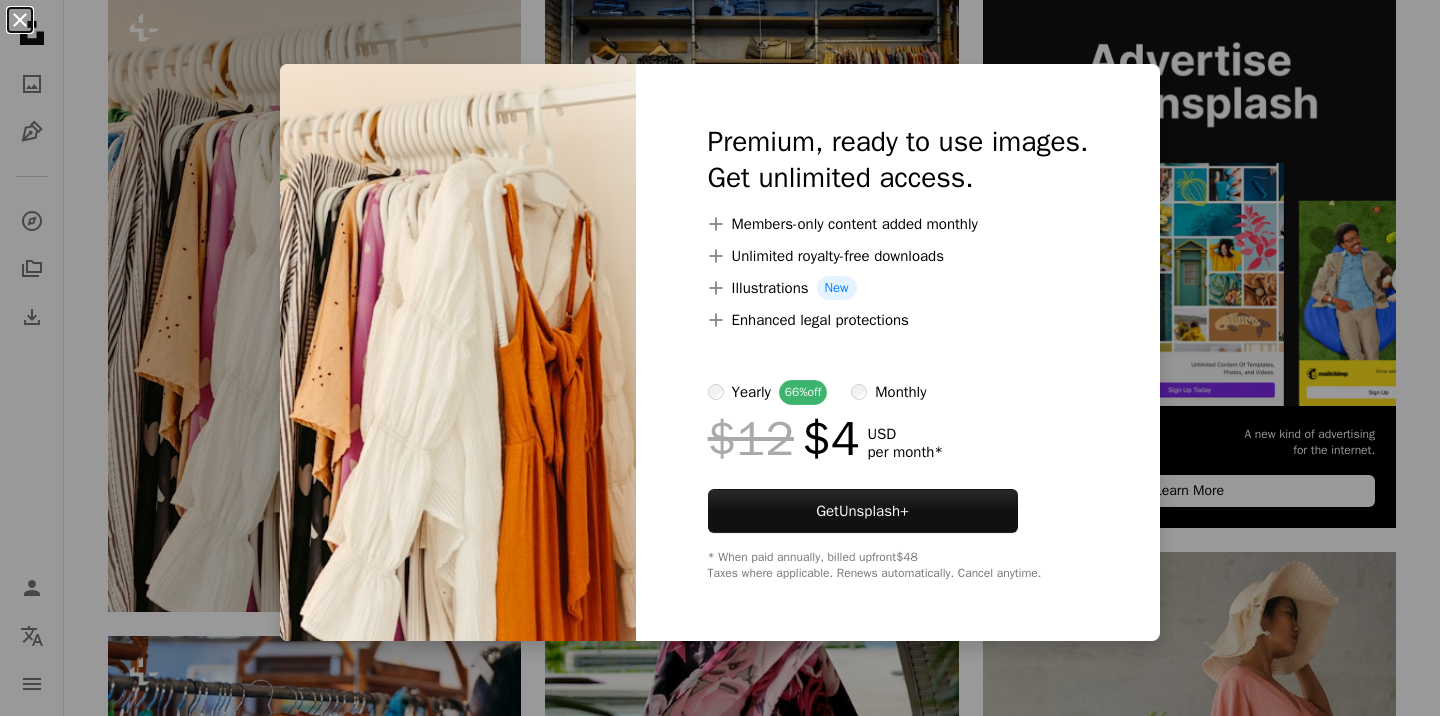 click on "An X shape" at bounding box center [20, 20] 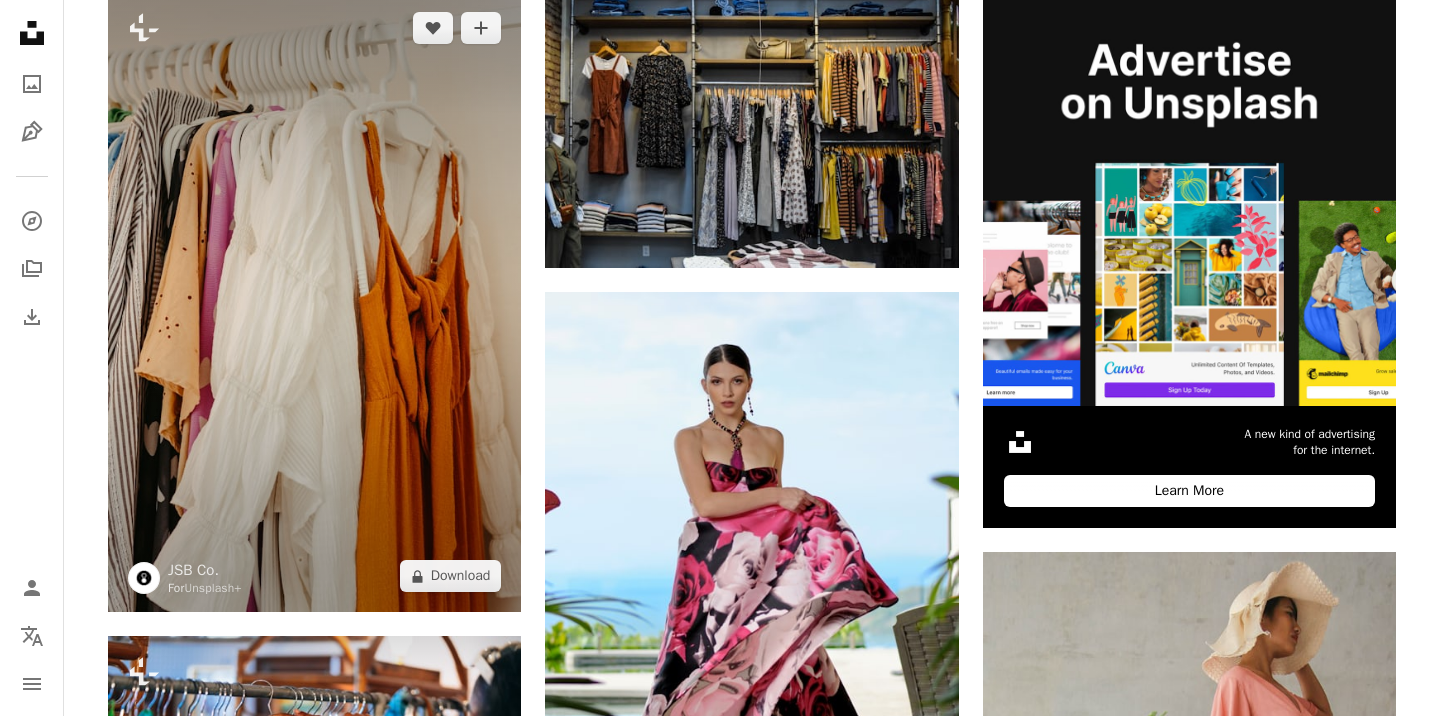 click at bounding box center (314, 302) 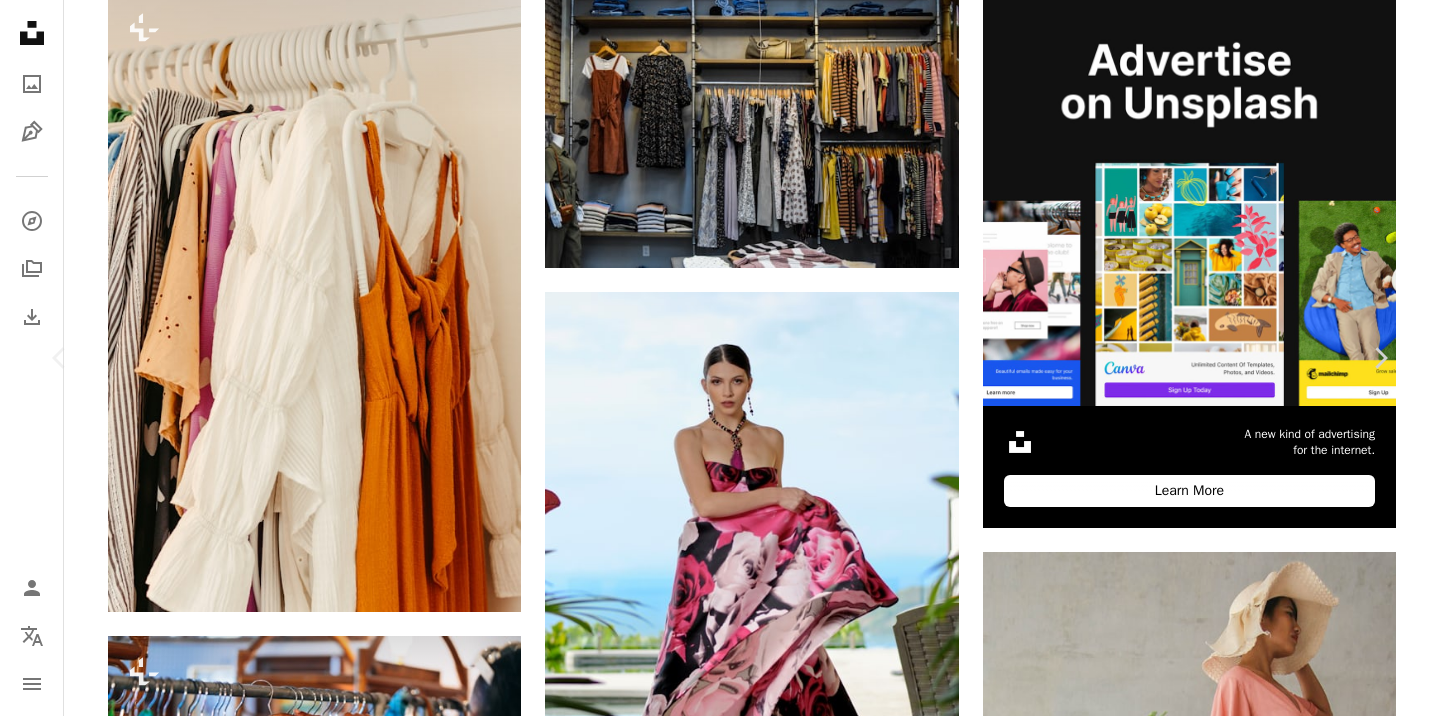 scroll, scrollTop: 13, scrollLeft: 0, axis: vertical 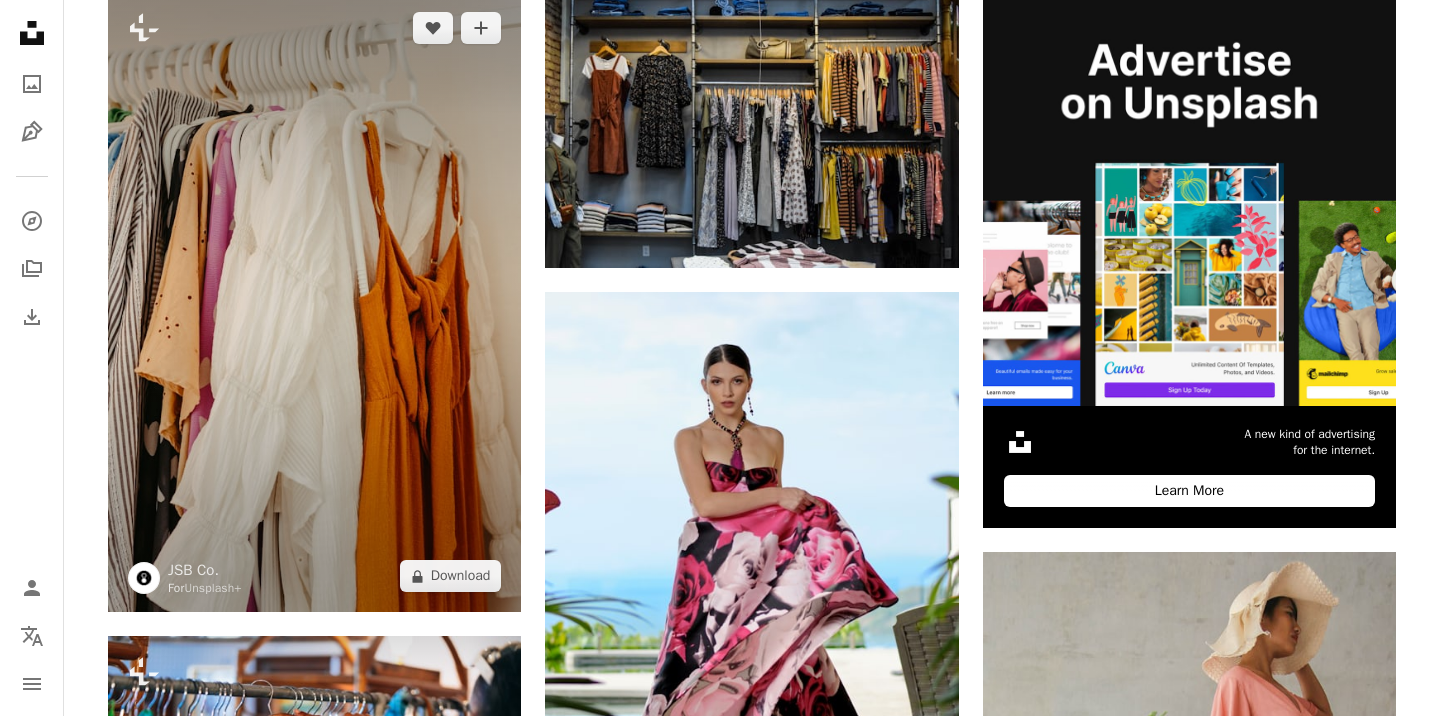 click at bounding box center [314, 302] 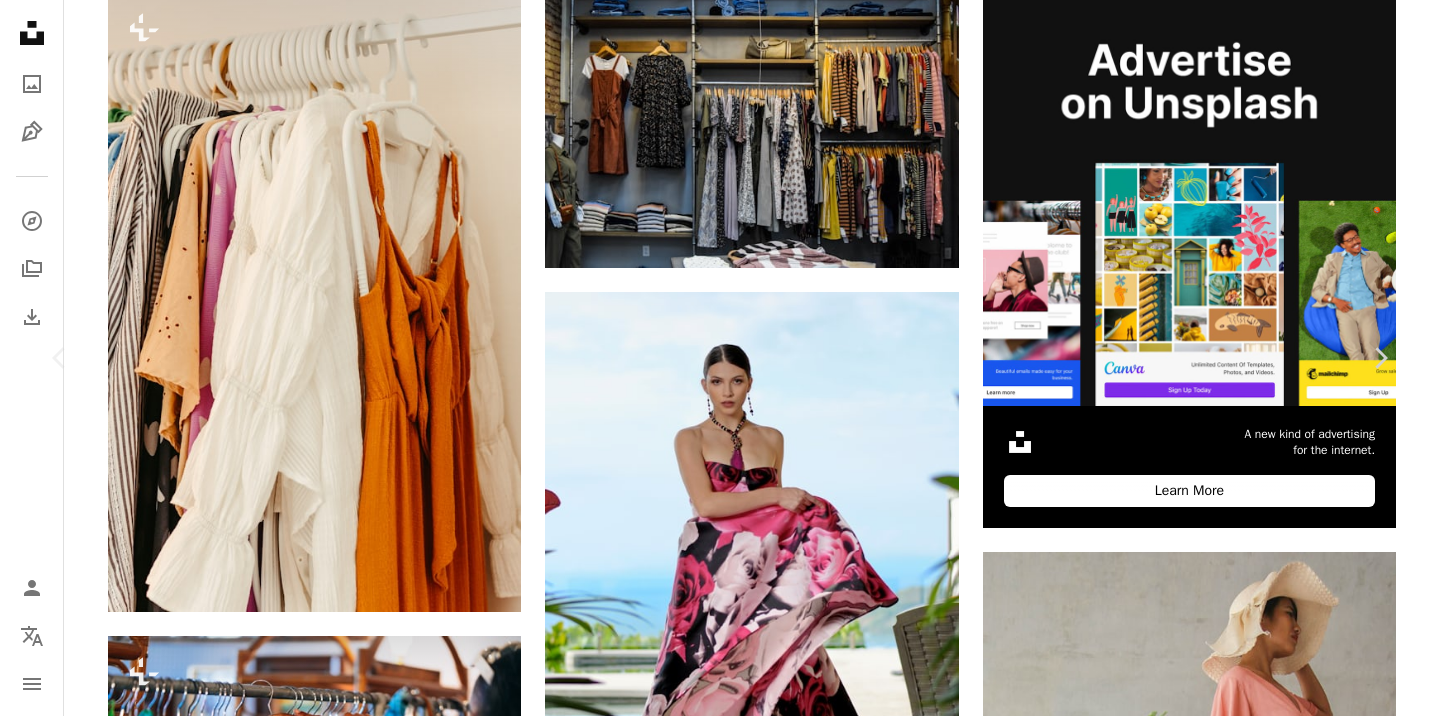 click on "A plus sign" 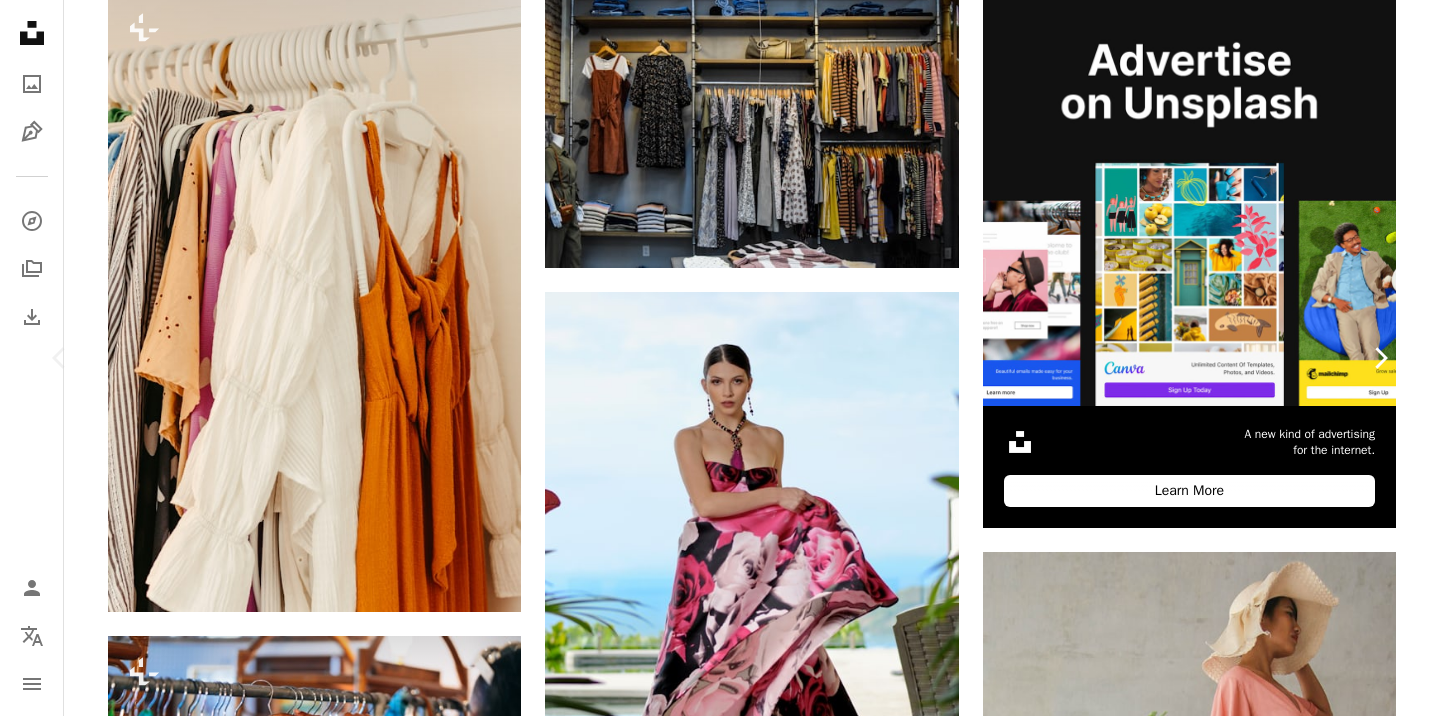click on "Chevron right" at bounding box center [1380, 358] 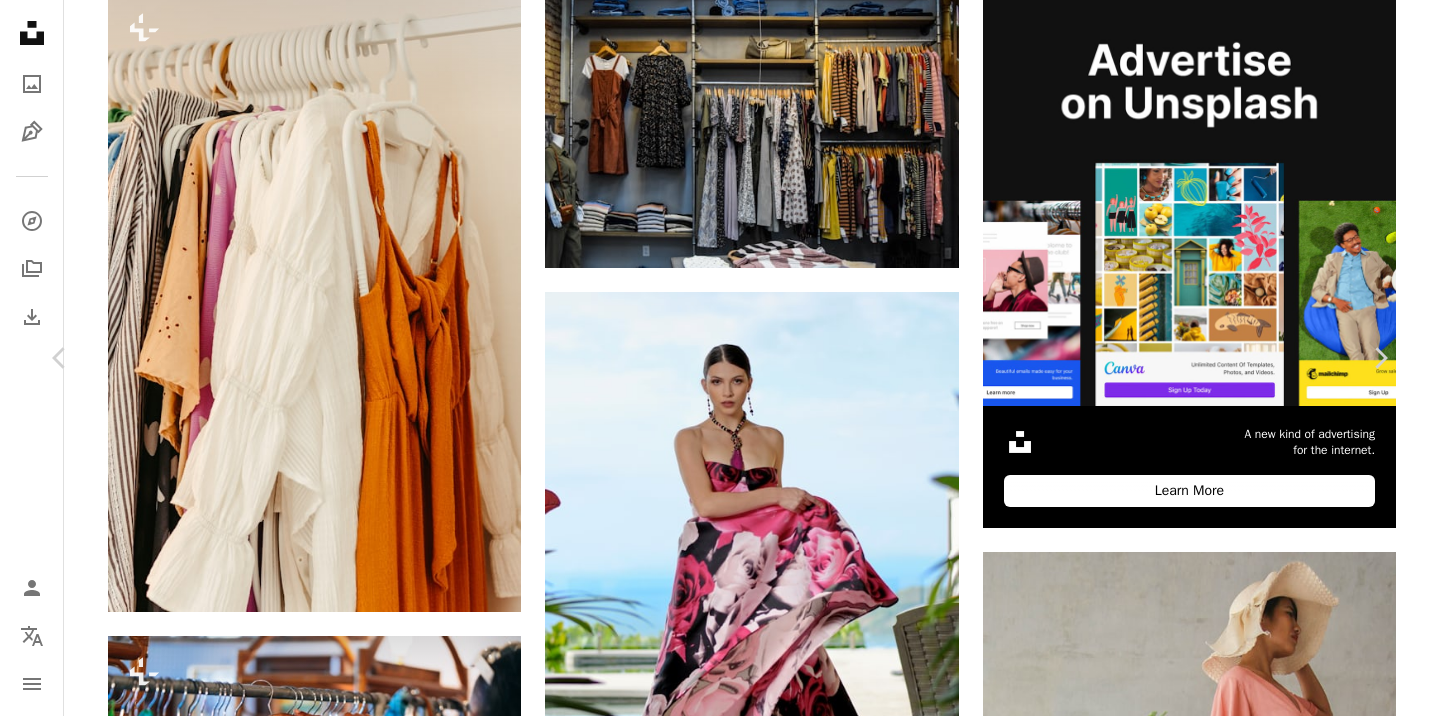 click on "An X shape" at bounding box center (20, 20) 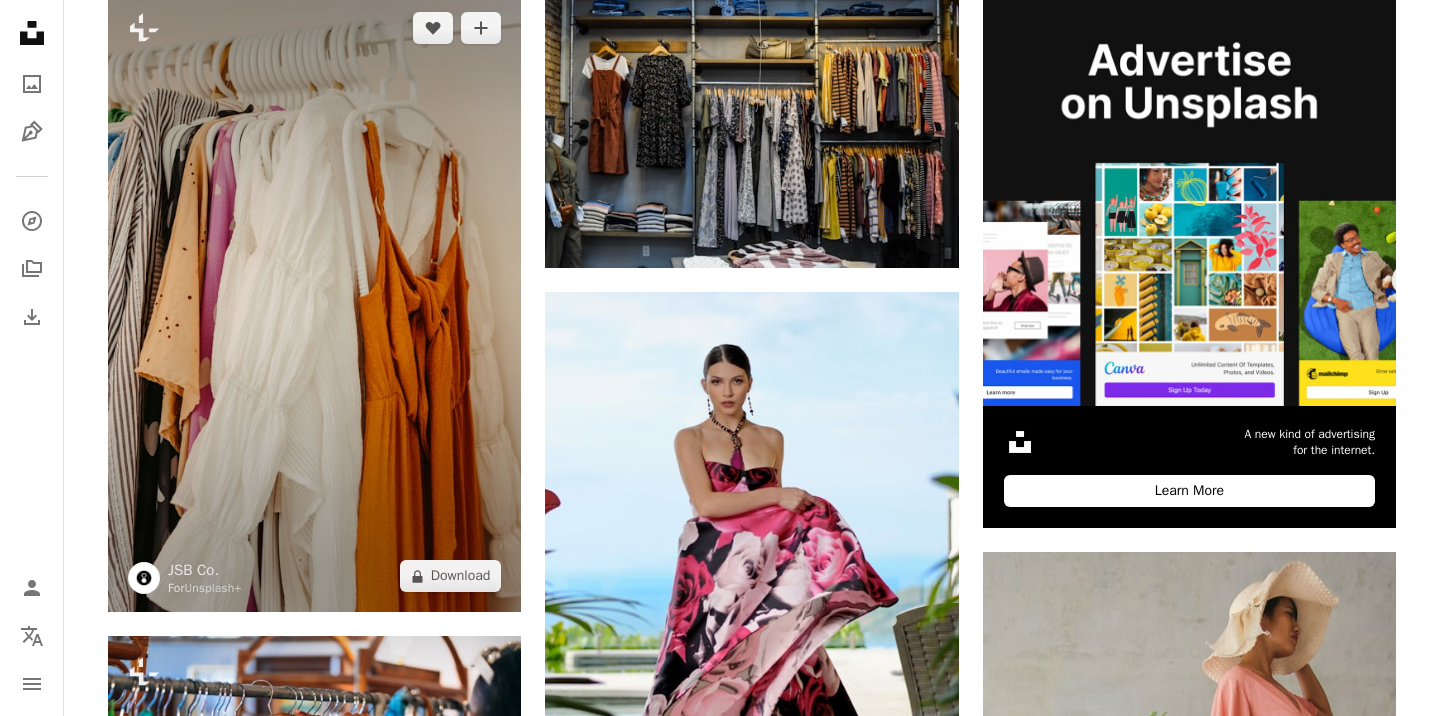 scroll, scrollTop: 0, scrollLeft: 0, axis: both 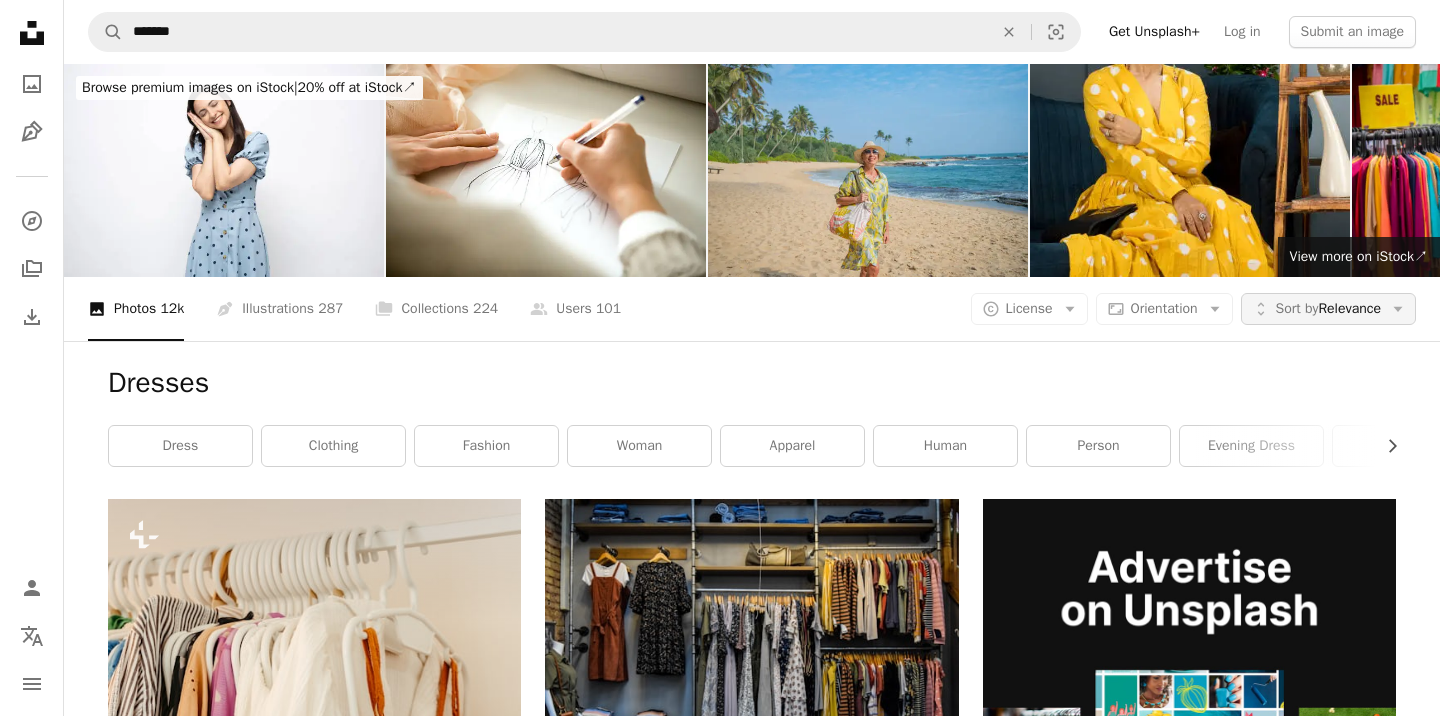 click on "Sort by  Relevance" at bounding box center [1328, 309] 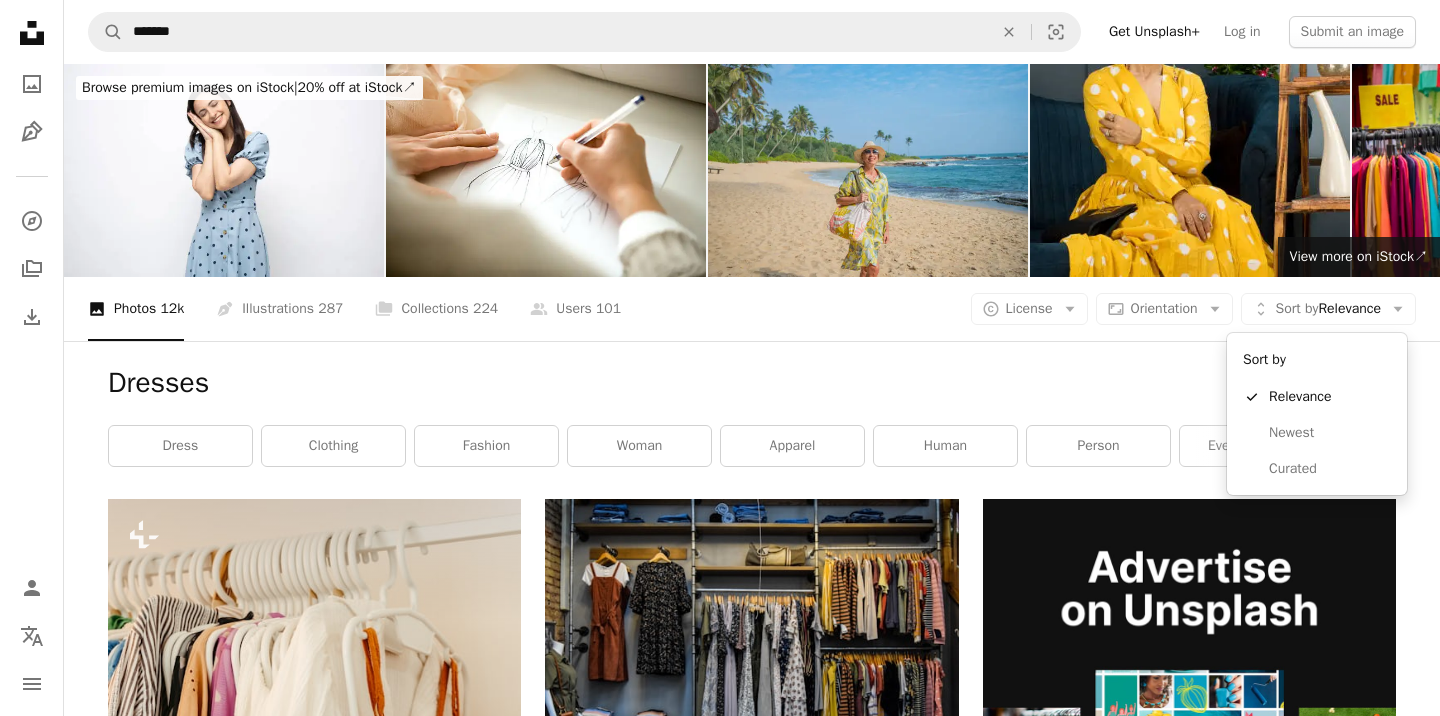 click on "Unsplash logo Unsplash Home A photo Pen Tool A compass A stack of folders Download Person Localization icon navigation menu A magnifying glass ******* An X shape Visual search Get Unsplash+ Log in Submit an image Browse premium images on iStock  |  20% off at iStock  ↗ Browse premium images on iStock 20% off at iStock  ↗ View more  ↗ View more on iStock  ↗ A photo Photos   12k Pen Tool Illustrations   287 A stack of folders Collections   224 A group of people Users   101 A copyright icon © License Arrow down Aspect ratio Orientation Arrow down Unfold Sort by  Relevance Arrow down Filters Filters Dresses Chevron right dress clothing fashion woman apparel human person evening dress robe gown female bridesmaid dress Plus sign for Unsplash+ A heart A plus sign JSB Co. For  Unsplash+ A lock Download Plus sign for Unsplash+ A heart A plus sign THEFUNKSHIP For  Unsplash+ A lock Download A heart A plus sign [FIRST] [LAST]  Available for hire A checkmark inside of a circle Arrow pointing down A heart For" at bounding box center (720, 2863) 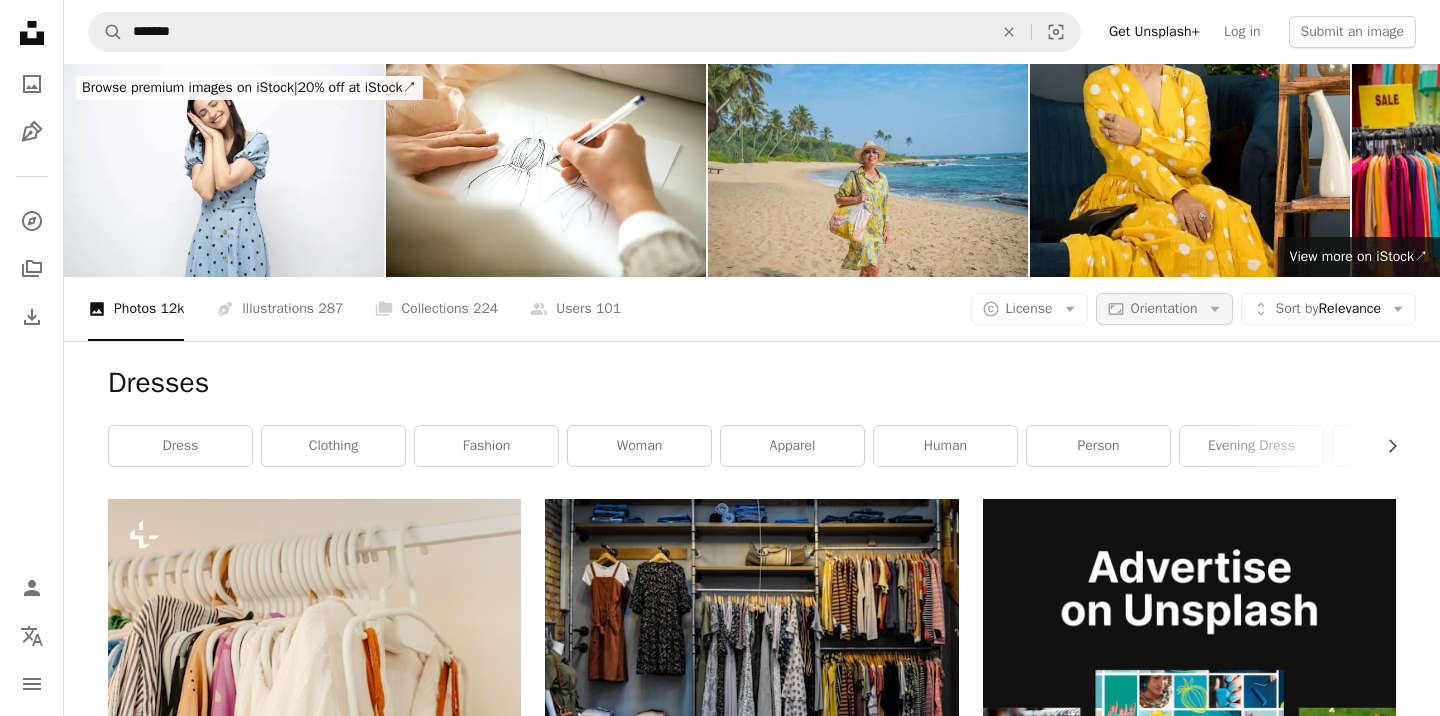 click on "Orientation" at bounding box center (1164, 308) 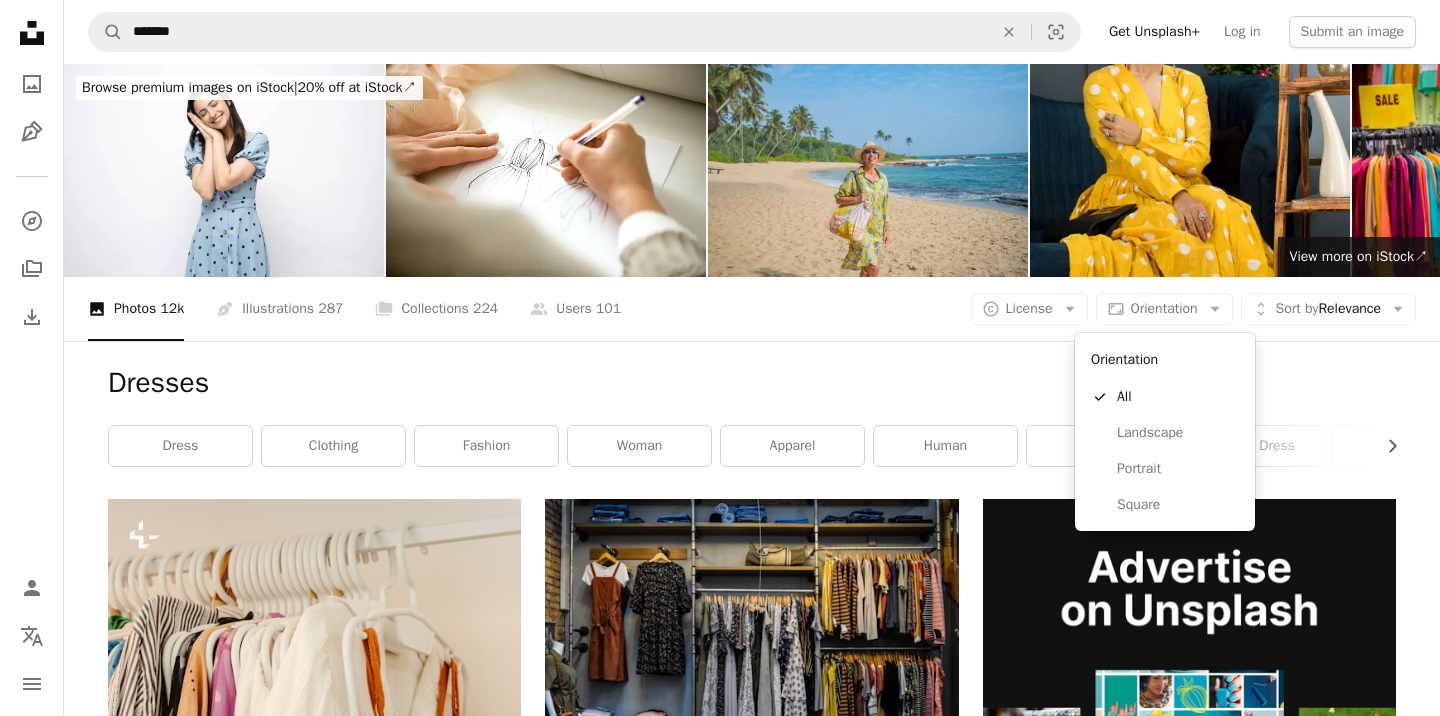 click on "Unsplash logo Unsplash Home A photo Pen Tool A compass A stack of folders Download Person Localization icon navigation menu A magnifying glass ******* An X shape Visual search Get Unsplash+ Log in Submit an image Browse premium images on iStock  |  20% off at iStock  ↗ Browse premium images on iStock 20% off at iStock  ↗ View more  ↗ View more on iStock  ↗ A photo Photos   12k Pen Tool Illustrations   287 A stack of folders Collections   224 A group of people Users   101 A copyright icon © License Arrow down Aspect ratio Orientation Arrow down Unfold Sort by  Relevance Arrow down Filters Filters Dresses Chevron right dress clothing fashion woman apparel human person evening dress robe gown female bridesmaid dress Plus sign for Unsplash+ A heart A plus sign JSB Co. For  Unsplash+ A lock Download Plus sign for Unsplash+ A heart A plus sign THEFUNKSHIP For  Unsplash+ A lock Download A heart A plus sign [FIRST] [LAST]  Available for hire A checkmark inside of a circle Arrow pointing down A heart For" at bounding box center (720, 2863) 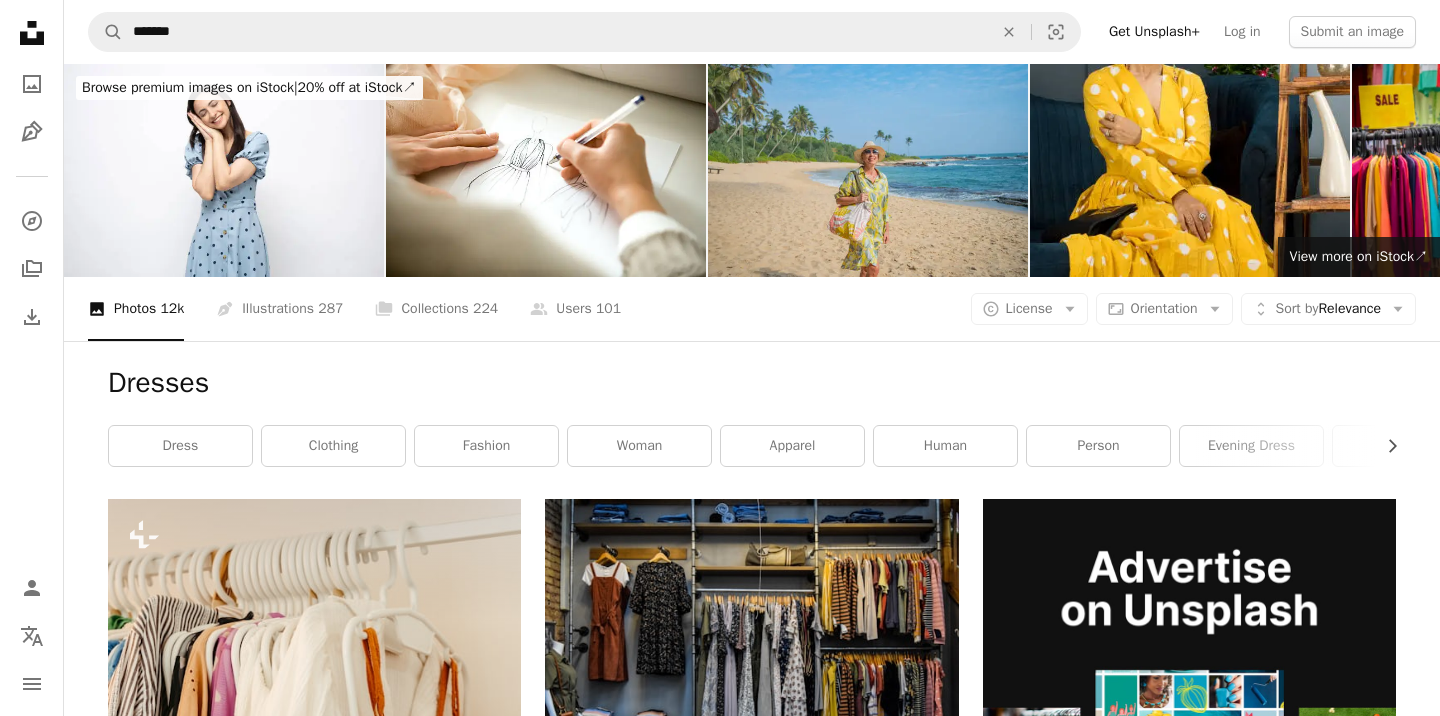 click on "License" at bounding box center [1029, 308] 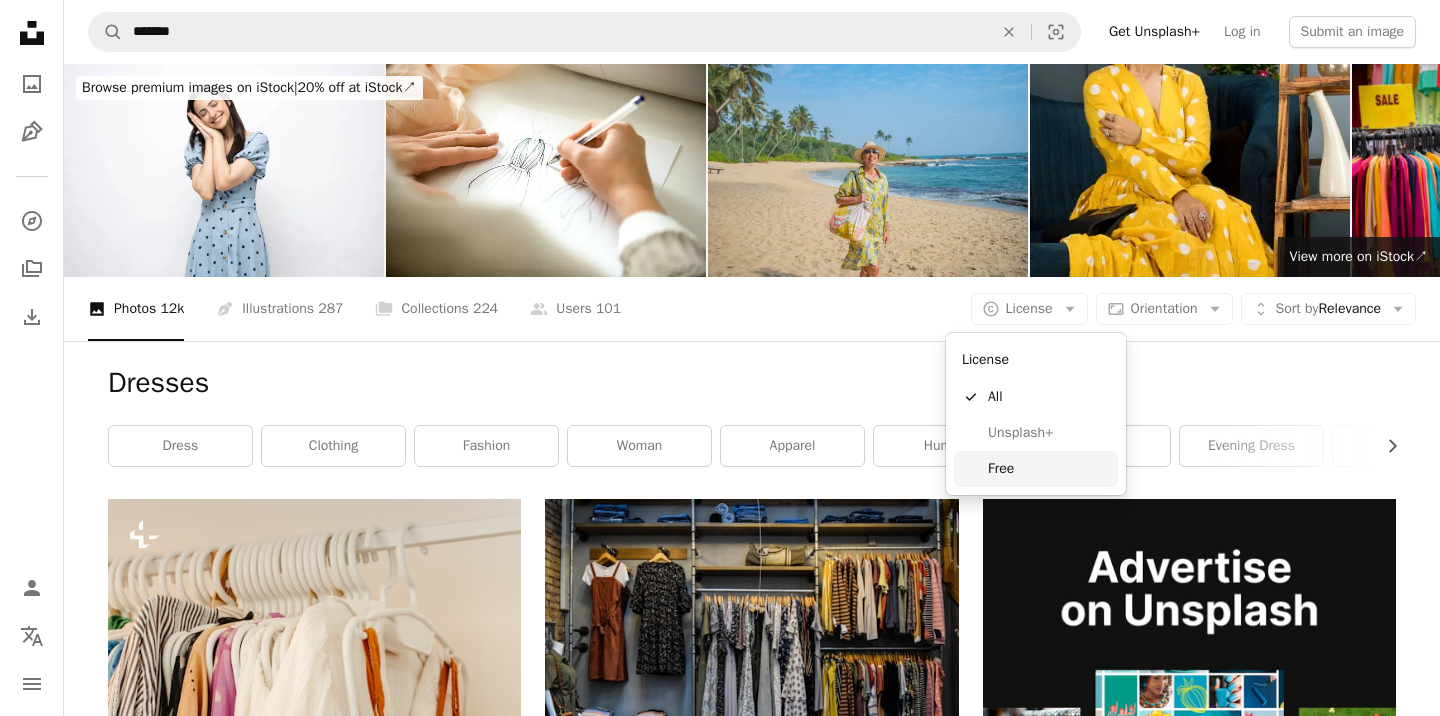 click on "Free" at bounding box center [1049, 469] 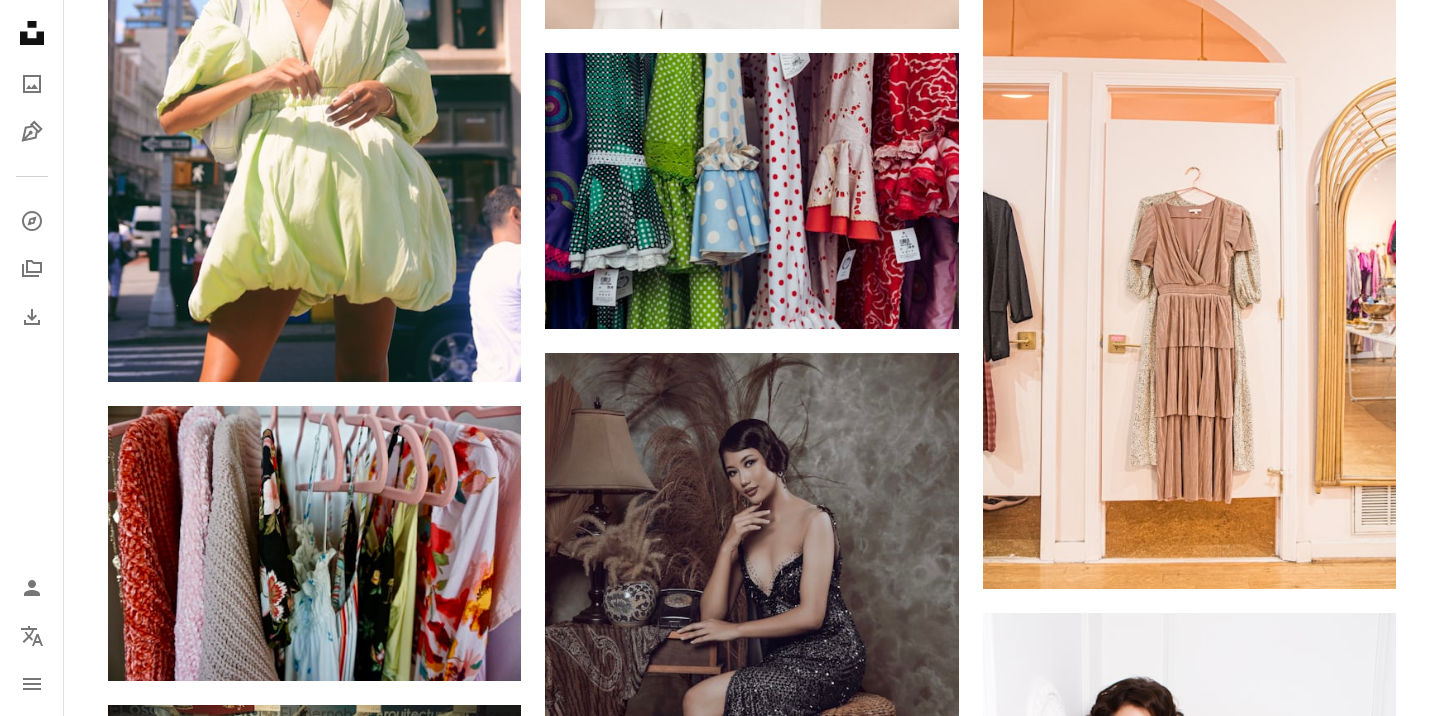scroll, scrollTop: 1733, scrollLeft: 0, axis: vertical 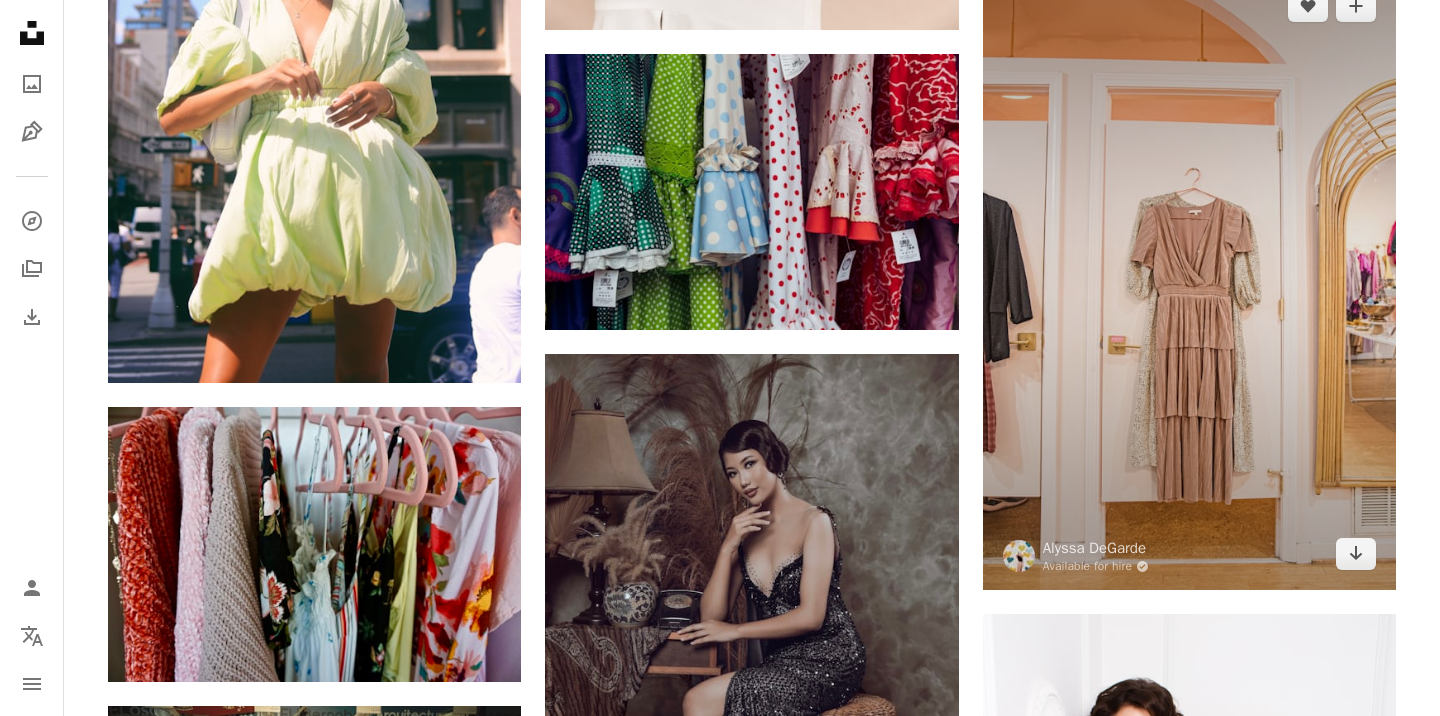 click at bounding box center [1189, 280] 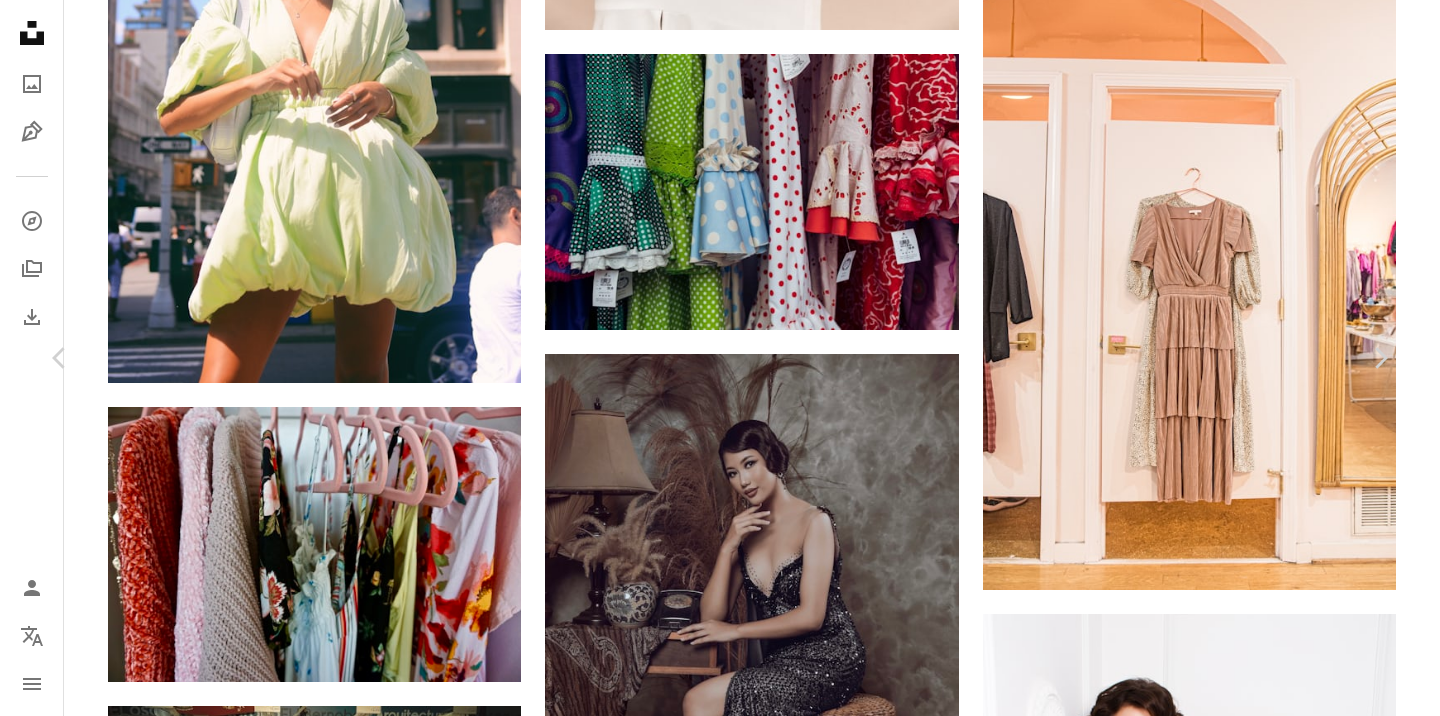 click on "Download free" at bounding box center [1191, 3785] 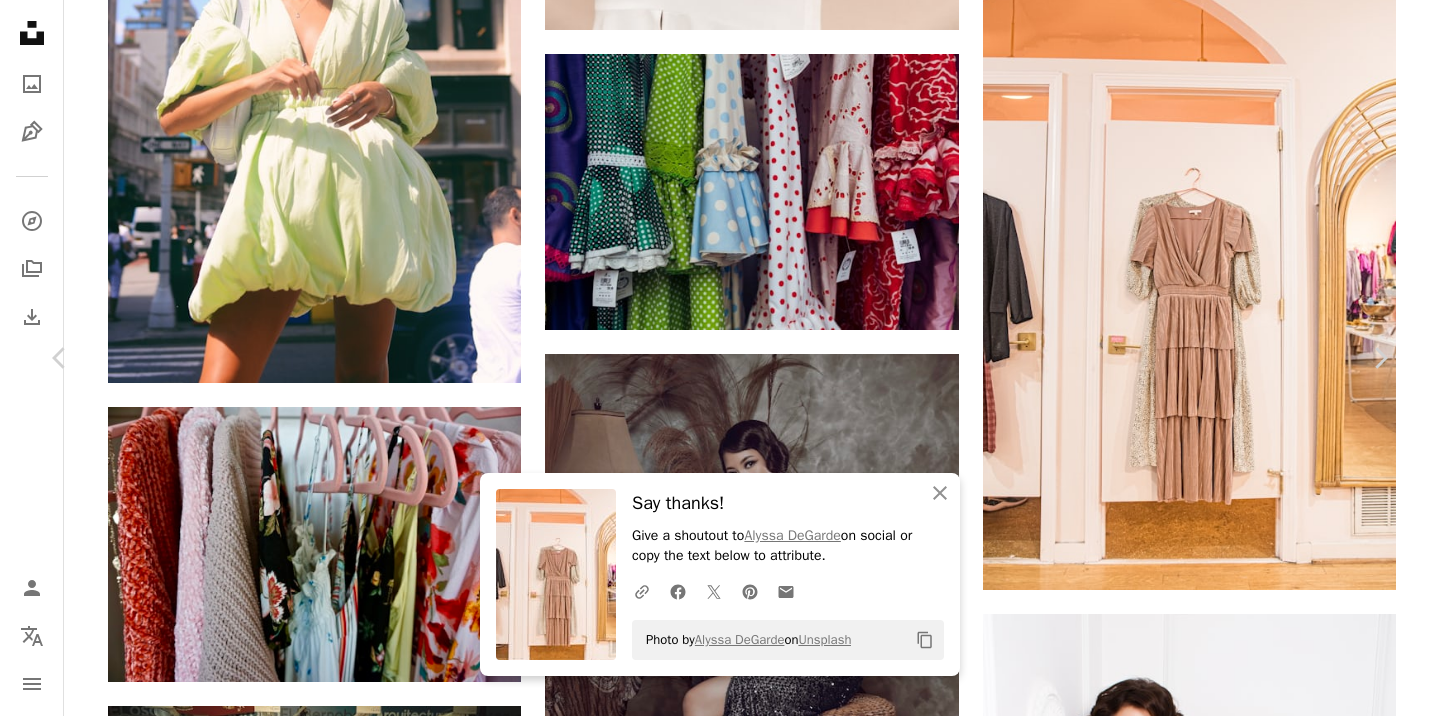 click on "An X shape Chevron left Chevron right An X shape Close Say thanks! Give a shoutout to  [FIRST] [LAST]  on social or copy the text below to attribute. A URL sharing icon (chains) Facebook icon X (formerly Twitter) icon Pinterest icon An envelope Photo by  [FIRST] [LAST]  on  Unsplash
Copy content [FIRST] [LAST]  Available for hire A checkmark inside of a circle A heart A plus sign Download free Chevron down Zoom in Views 253,733 Downloads 2,902 A forward-right arrow Share Info icon Info More Actions Calendar outlined Published on  December 31, 2021 Camera NIKON CORPORATION, NIKON D810 Safety Free to use under the  Unsplash License city girl wedding room furniture women shop dress town downtown boutique indoors wife charlotte husband bridesmaid affection adorable interior design clothing Creative Commons images Browse premium related images on iStock  |  Save 20% with code UNSPLASH20 View more on iStock  ↗ Related images A heart A plus sign [FIRST] [LAST]  Available for hire Arrow pointing down A heart" at bounding box center [720, 4096] 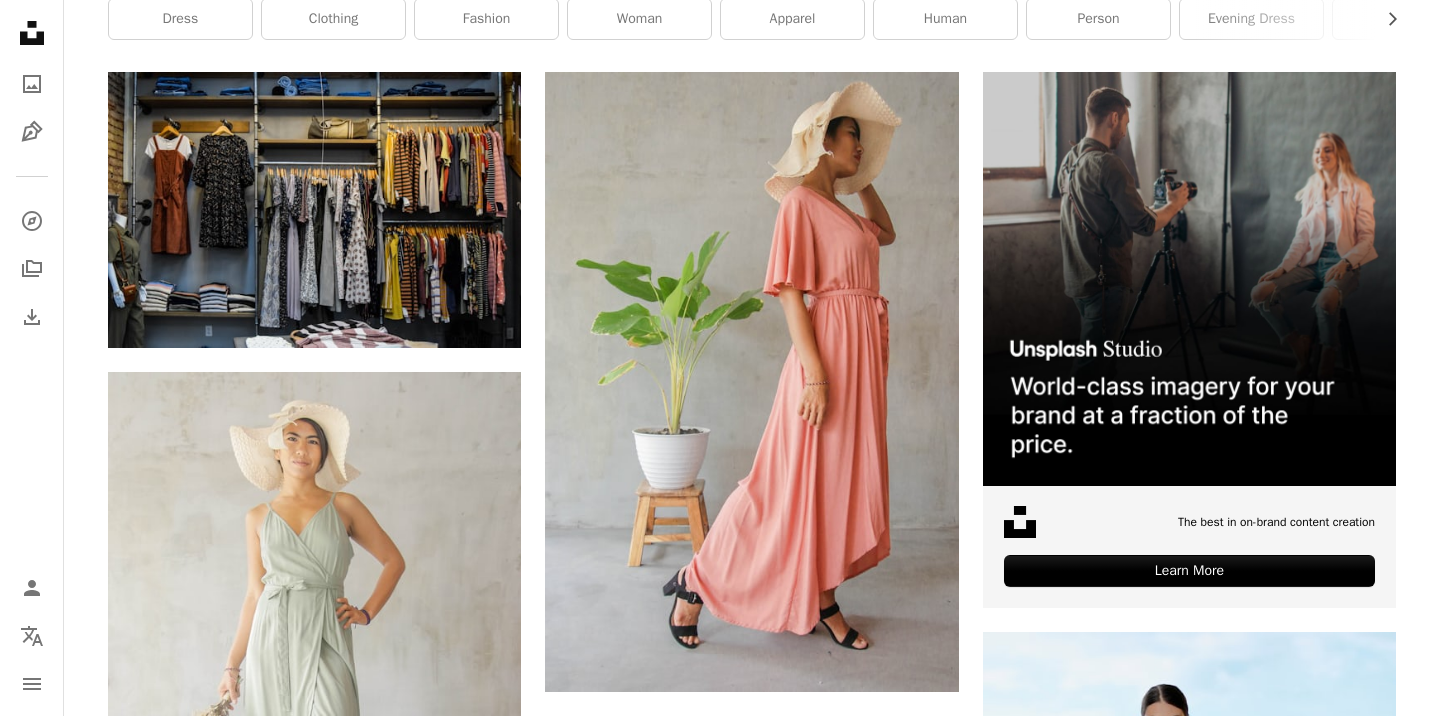 scroll, scrollTop: 423, scrollLeft: 0, axis: vertical 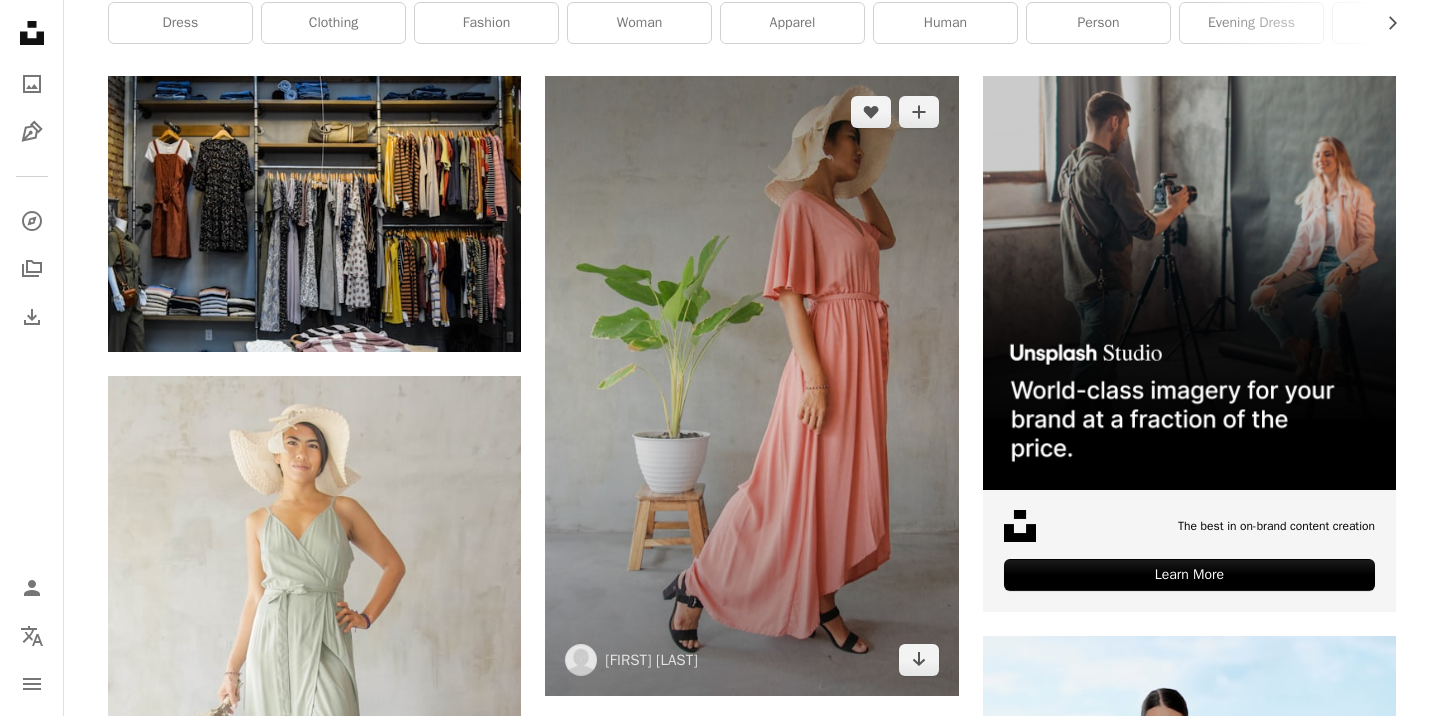 click at bounding box center (751, 386) 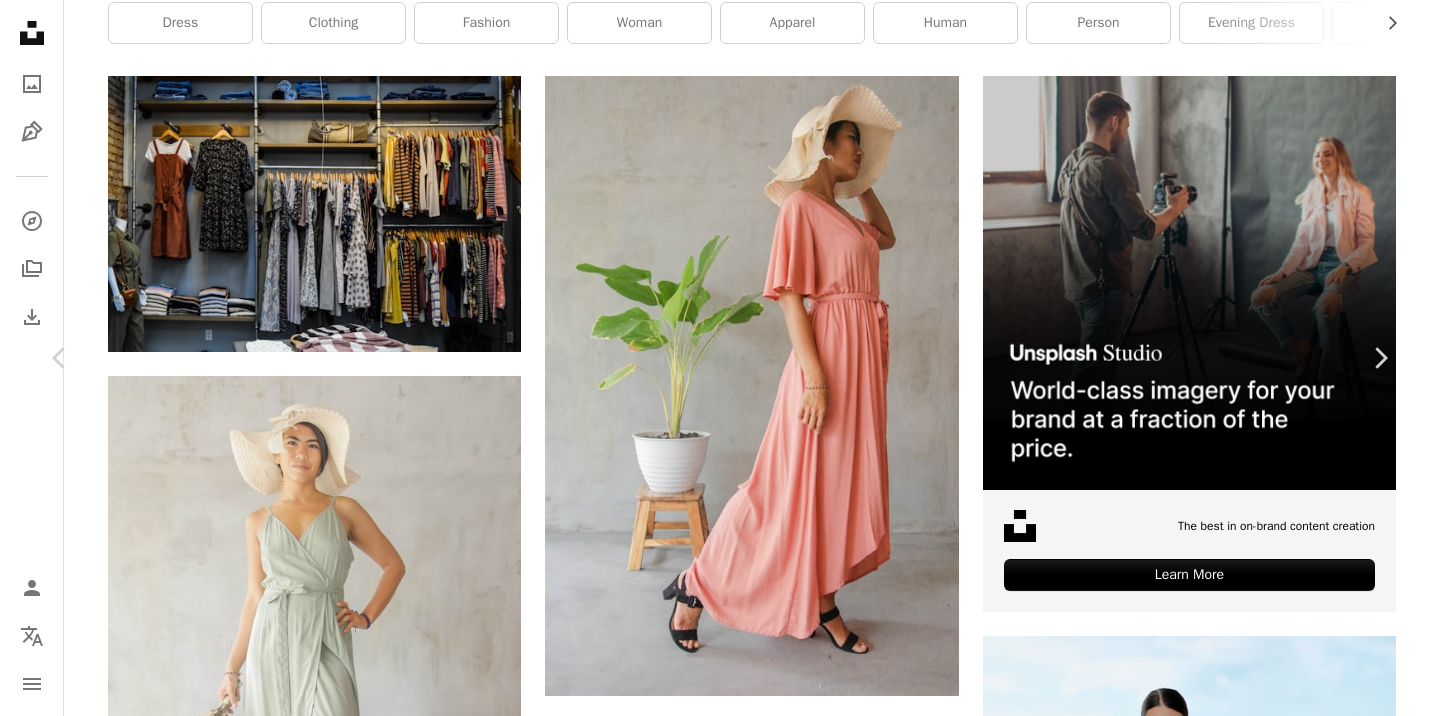 click on "Download free" at bounding box center [1191, 5095] 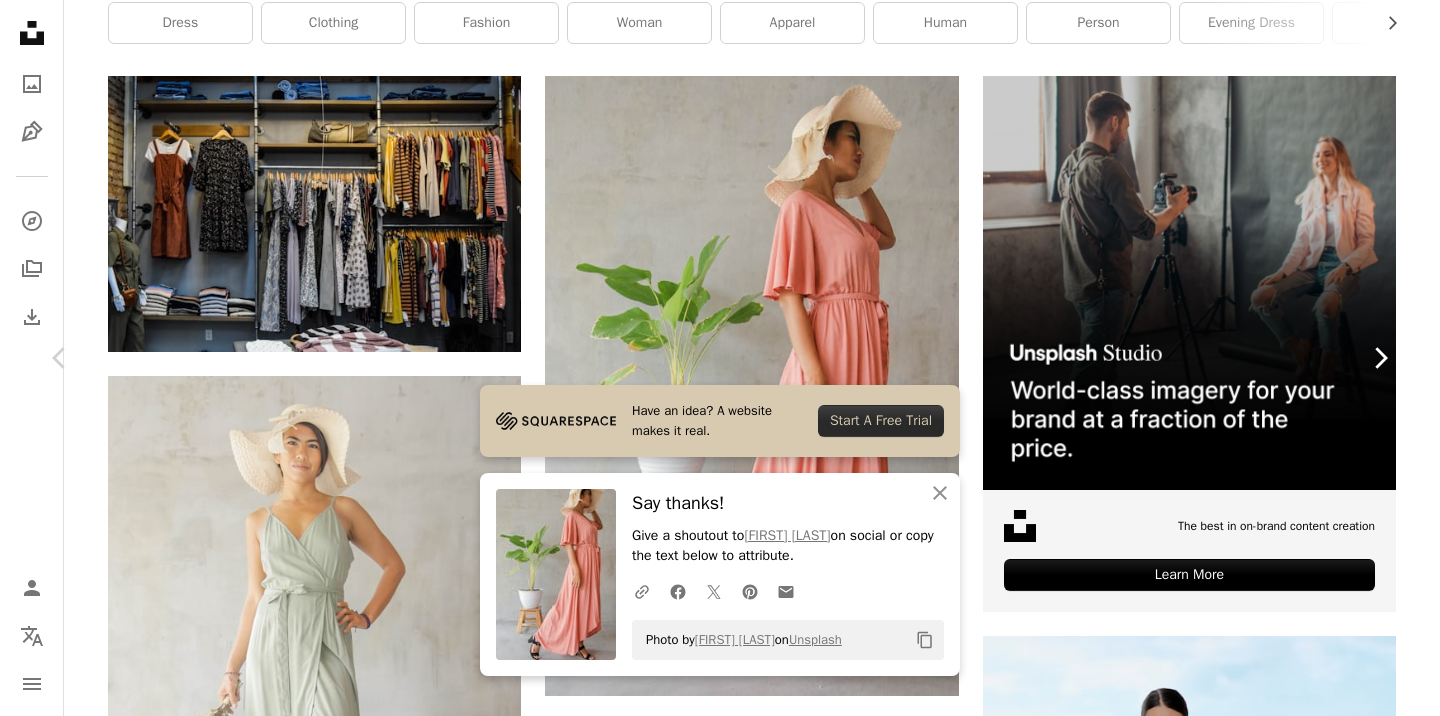 click on "Chevron right" at bounding box center (1380, 358) 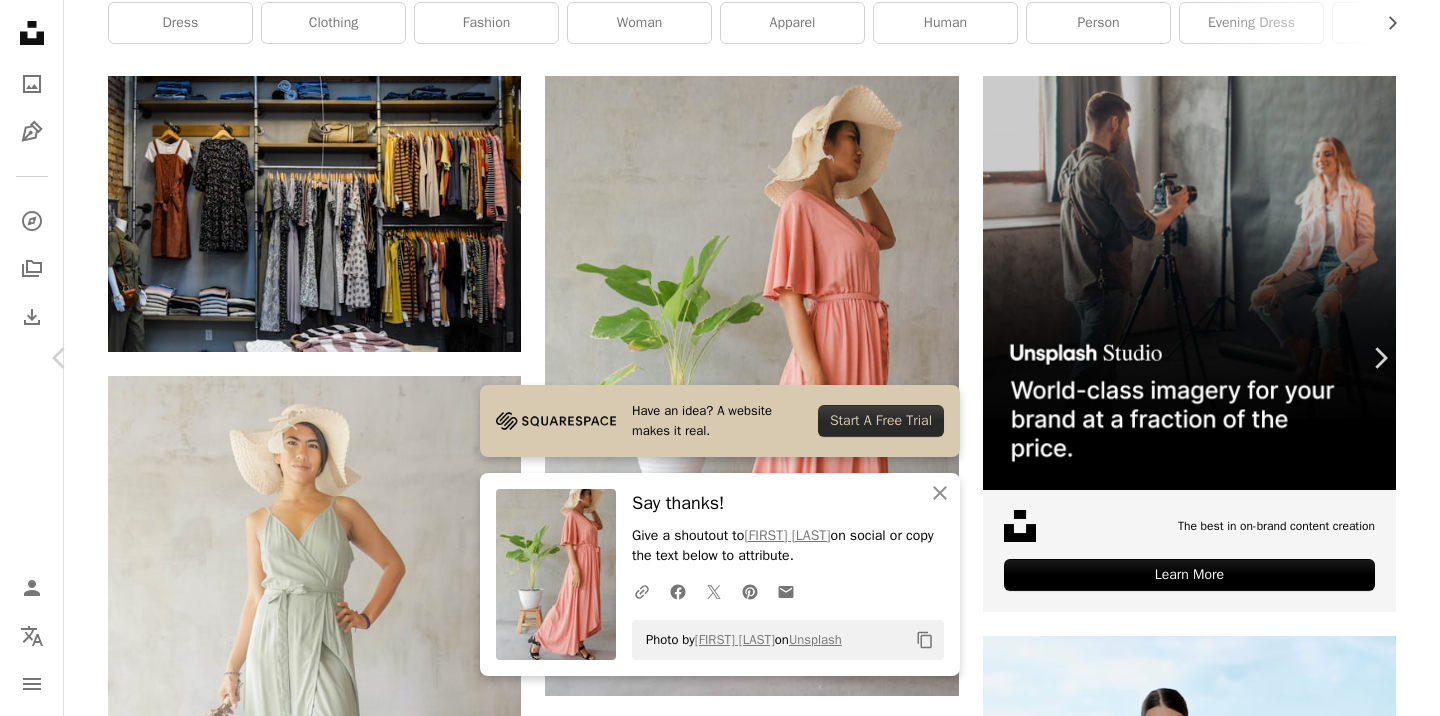 click on "An X shape Chevron left Chevron right Have an idea? A website makes it real. Start A Free Trial An X shape Close Say thanks! Give a shoutout to  [FIRST] [LAST]  on social or copy the text below to attribute. A URL sharing icon (chains) Facebook icon X (formerly Twitter) icon Pinterest icon An envelope Photo by  [FIRST] [LAST]  on  Unsplash
Copy content [FIRST] [LAST]  Available for hire A checkmark inside of a circle A heart A plus sign Download free Chevron down Zoom in Views 303,559 Downloads 5,591 A forward-right arrow Share Info icon Info More Actions Calendar outlined Published on  May 27, 2021 Camera NIKON CORPORATION, NIKON D7200 Safety Free to use under the  Unsplash License fashion modeling dresses high fashion stylish girl beauty girl new york fashion modeling photography fashion blogger outfit of the day human female clothing apparel gown evening dress robe leisure activities Free pictures Browse premium related images on iStock  |  Save 20% with code UNSPLASH20 View more on iStock  ↗ Related images" at bounding box center (720, 5406) 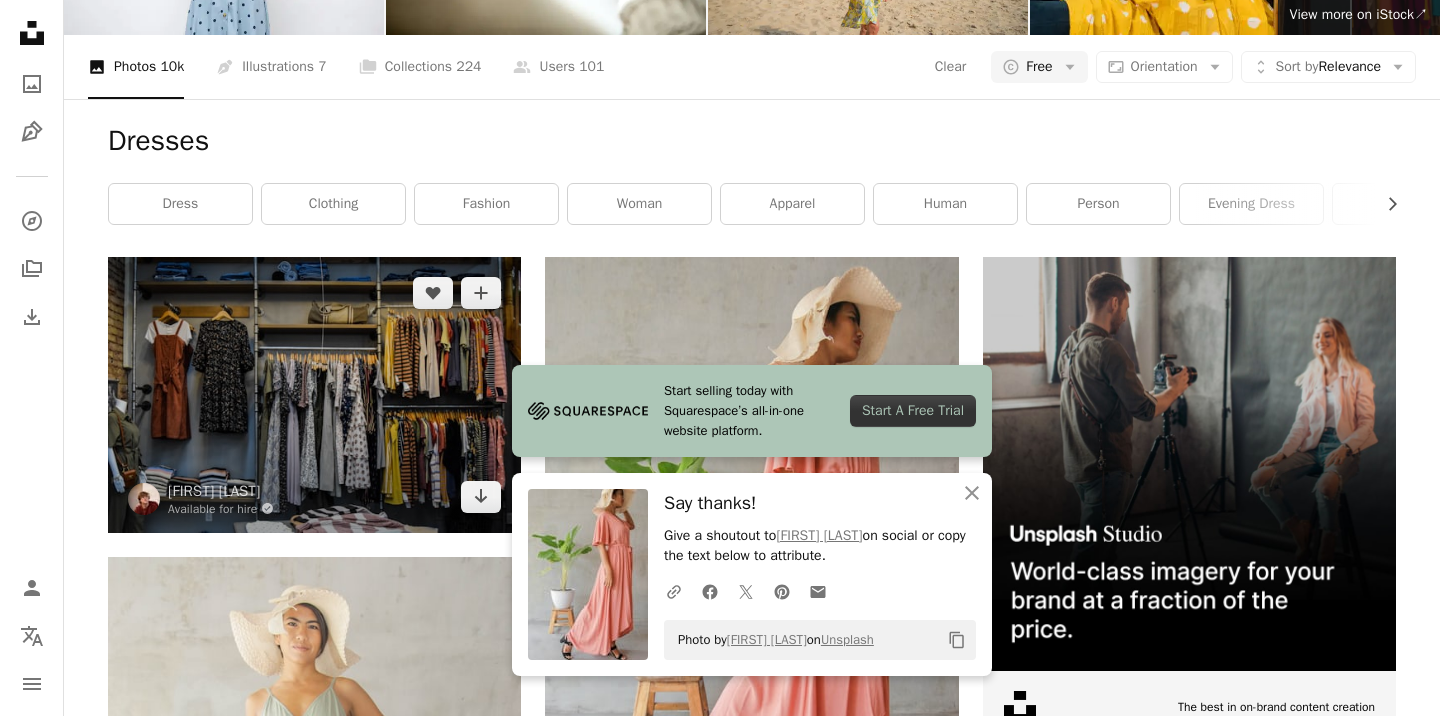 scroll, scrollTop: 243, scrollLeft: 0, axis: vertical 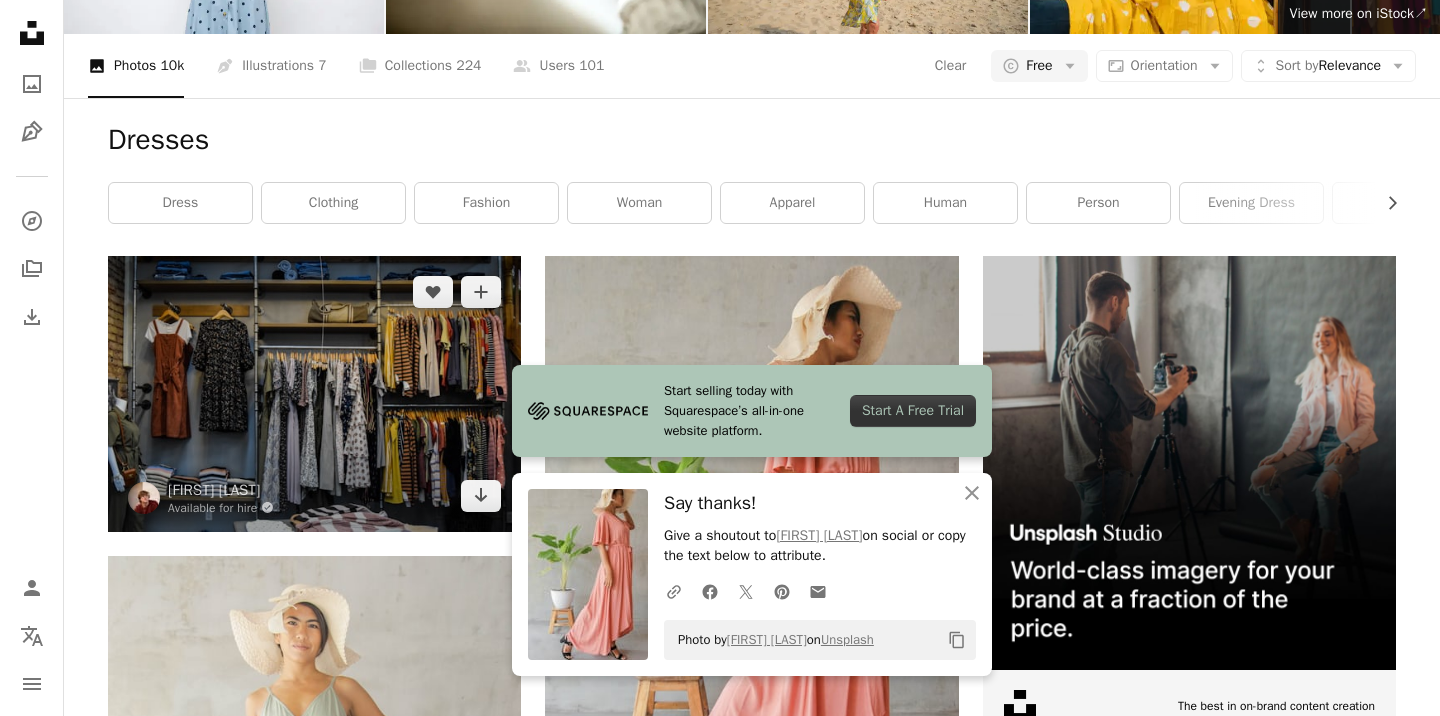 click at bounding box center [314, 393] 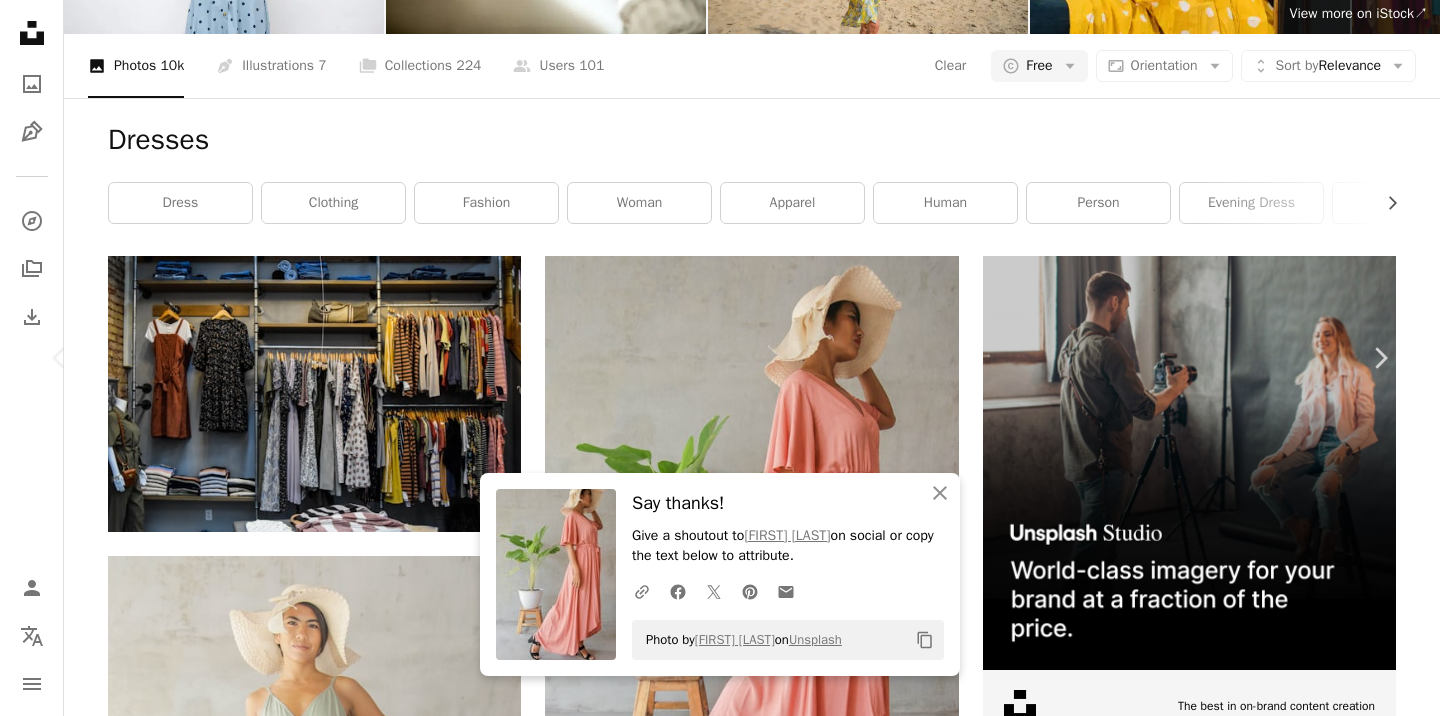 click on "Download free" at bounding box center [1191, 5275] 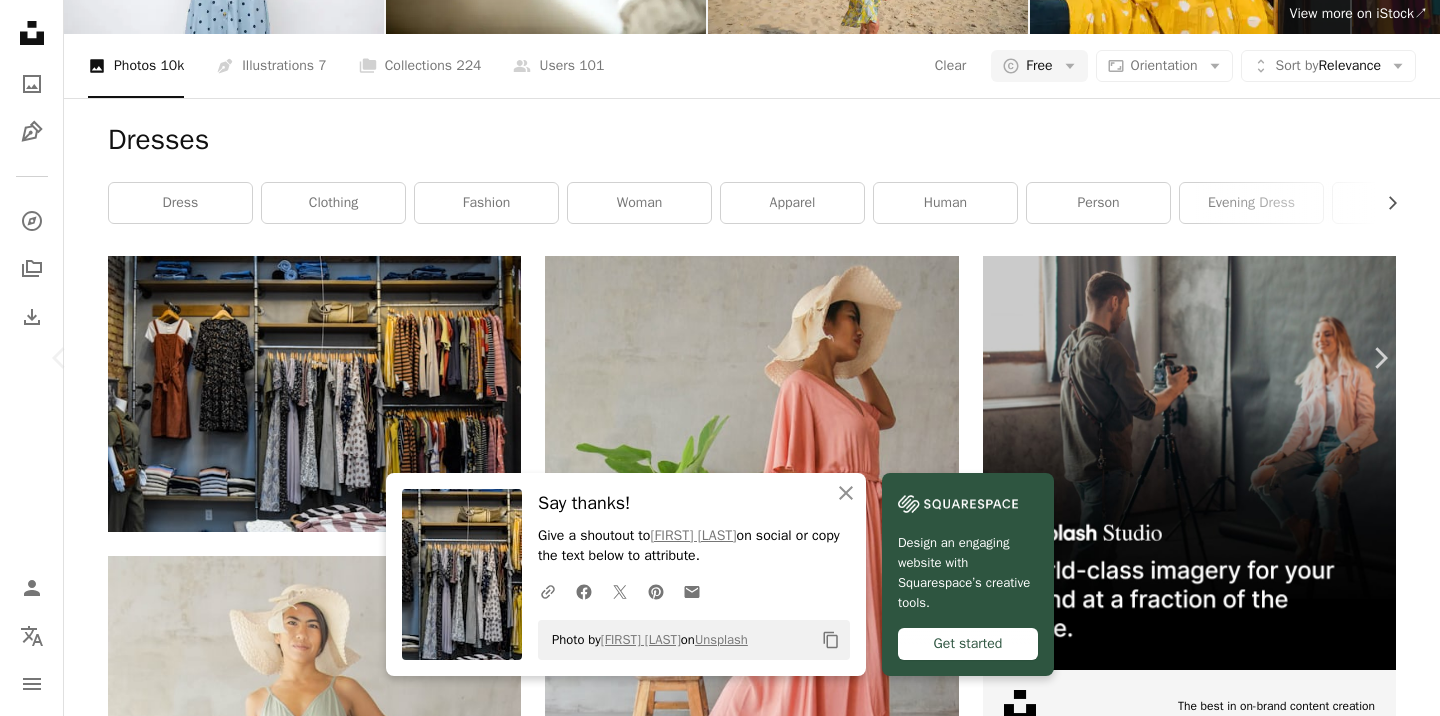 click on "An X shape Chevron left Chevron right An X shape Close Say thanks! Give a shoutout to  [FIRST] [LAST]  on social or copy the text below to attribute. A URL sharing icon (chains) Facebook icon X (formerly Twitter) icon Pinterest icon An envelope Photo by  [FIRST] [LAST]  on  Unsplash
Copy content [FIRST] [LAST]  Available for hire A checkmark inside of a circle A heart A plus sign Download free Chevron down Zoom in Views 20,982,947 Downloads 136,532 Featured in Fashion & Beauty A forward-right arrow Share Info icon Info More Actions Calendar outlined Published on  September 2, 2019 Camera NIKON CORPORATION, NIKON D3300 Safety Free to use under the  Unsplash License woman space fashion clothing women girls cute shop dress retail store apparel positive brick dresses womens positive space human room furniture Free stock photos Browse premium related images on iStock  |  Save 20% with code UNSPLASH20 View more on iStock  ↗ A heart" at bounding box center (720, 5586) 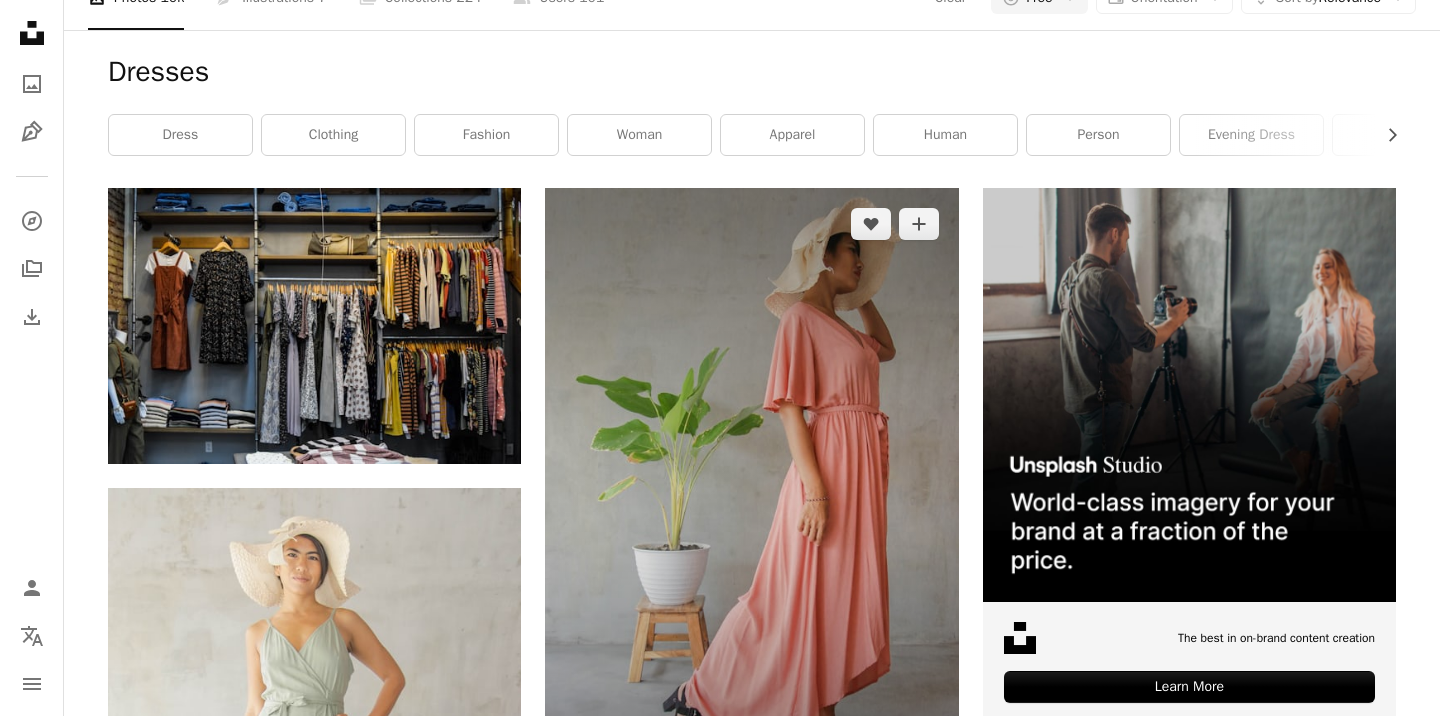 scroll, scrollTop: 0, scrollLeft: 0, axis: both 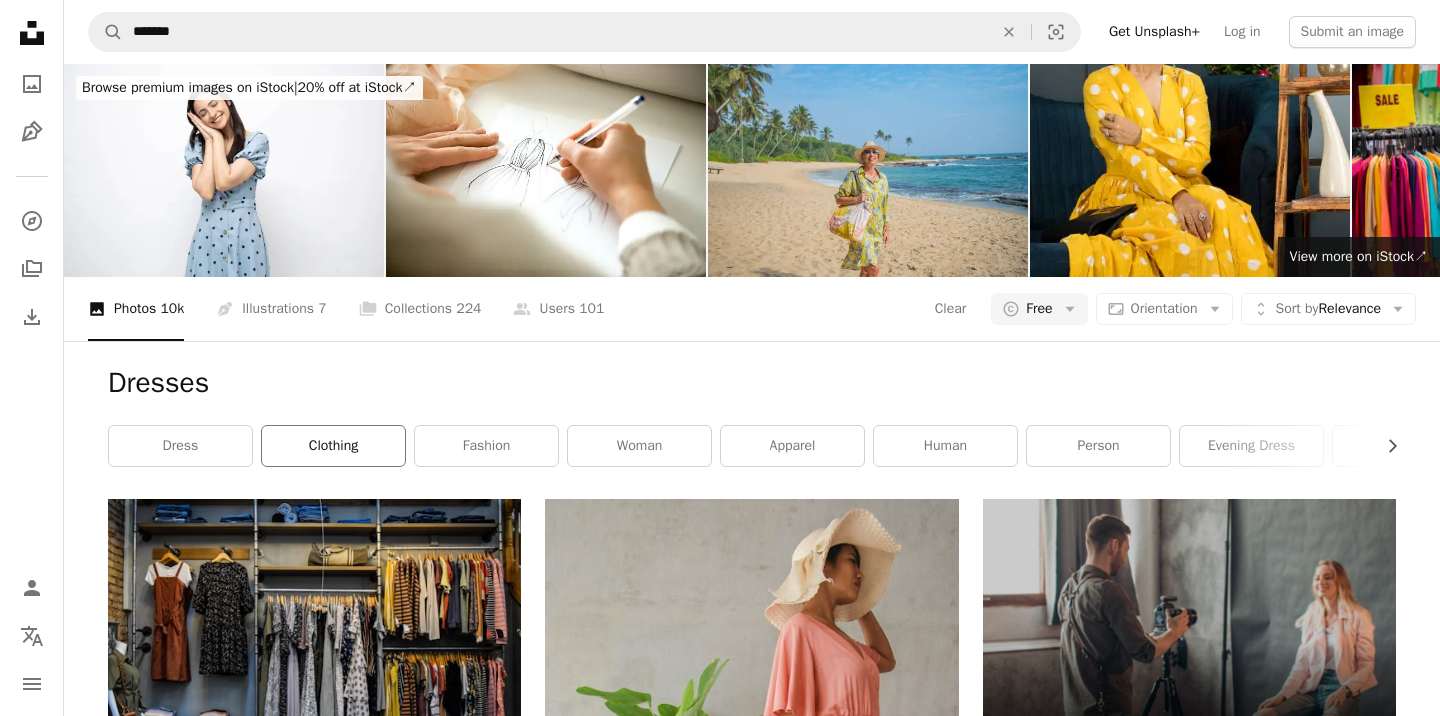 click on "clothing" at bounding box center [333, 446] 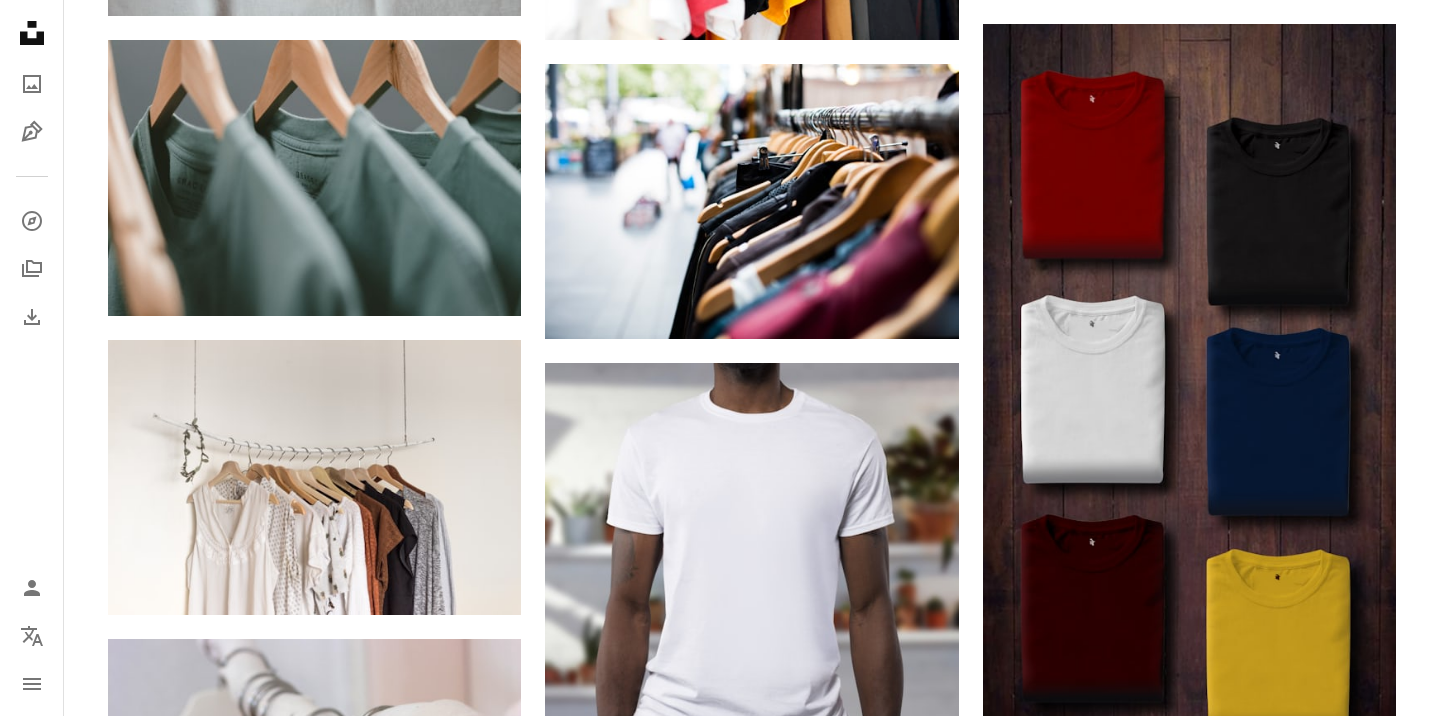 scroll, scrollTop: 1038, scrollLeft: 0, axis: vertical 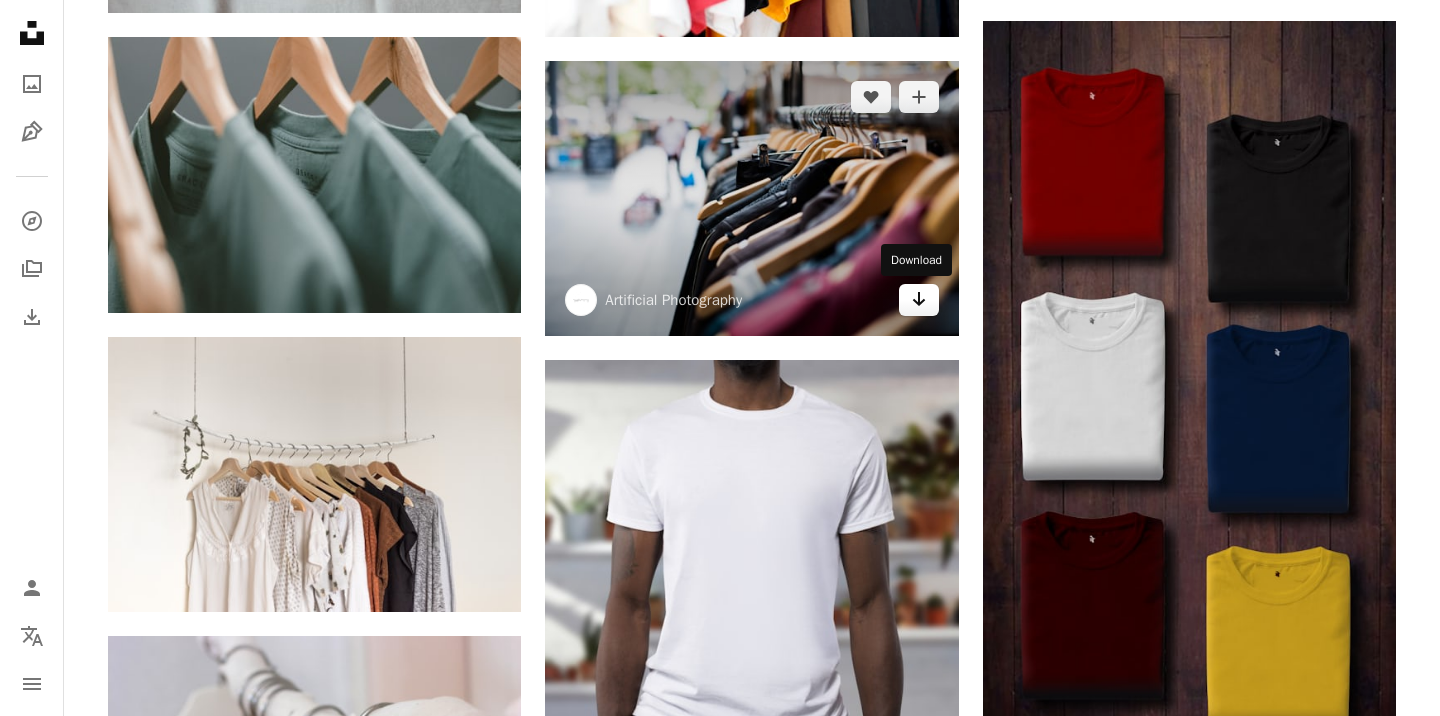 click on "Arrow pointing down" at bounding box center [919, 300] 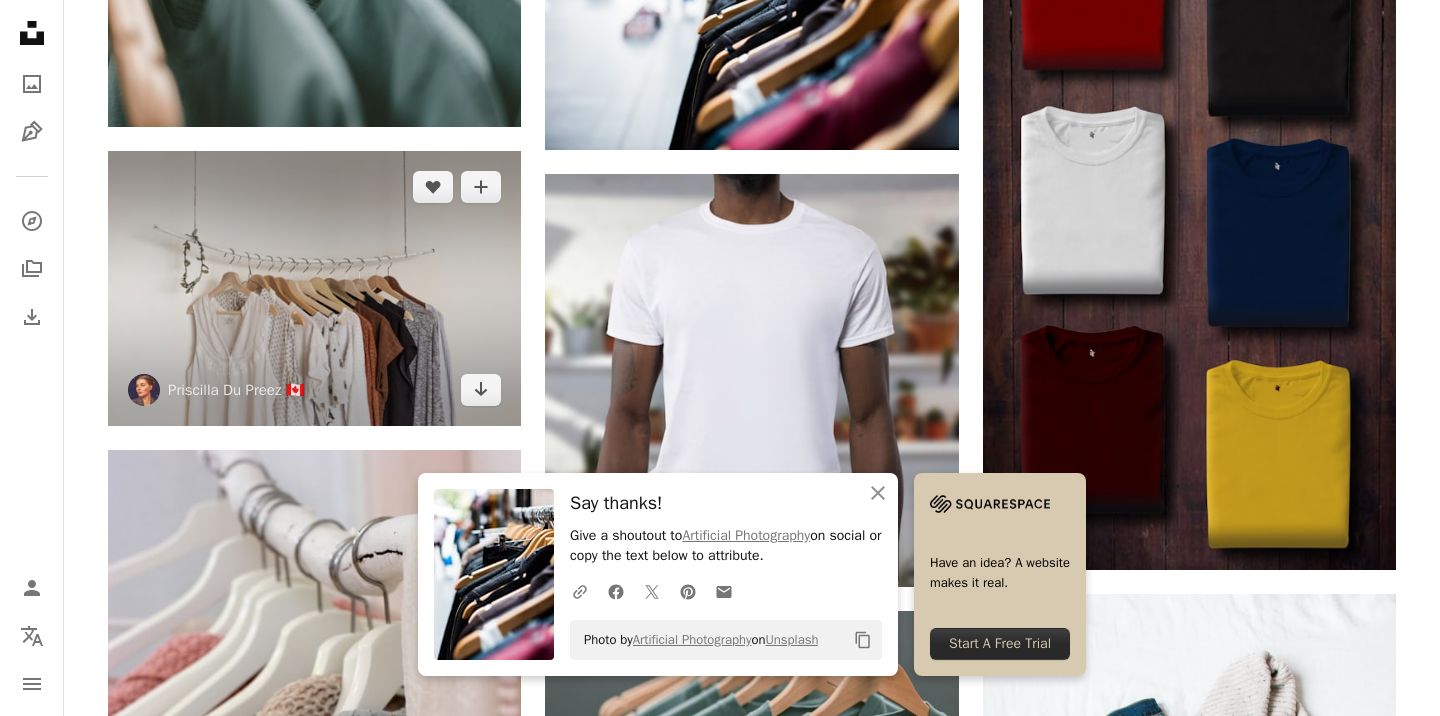 scroll, scrollTop: 1226, scrollLeft: 0, axis: vertical 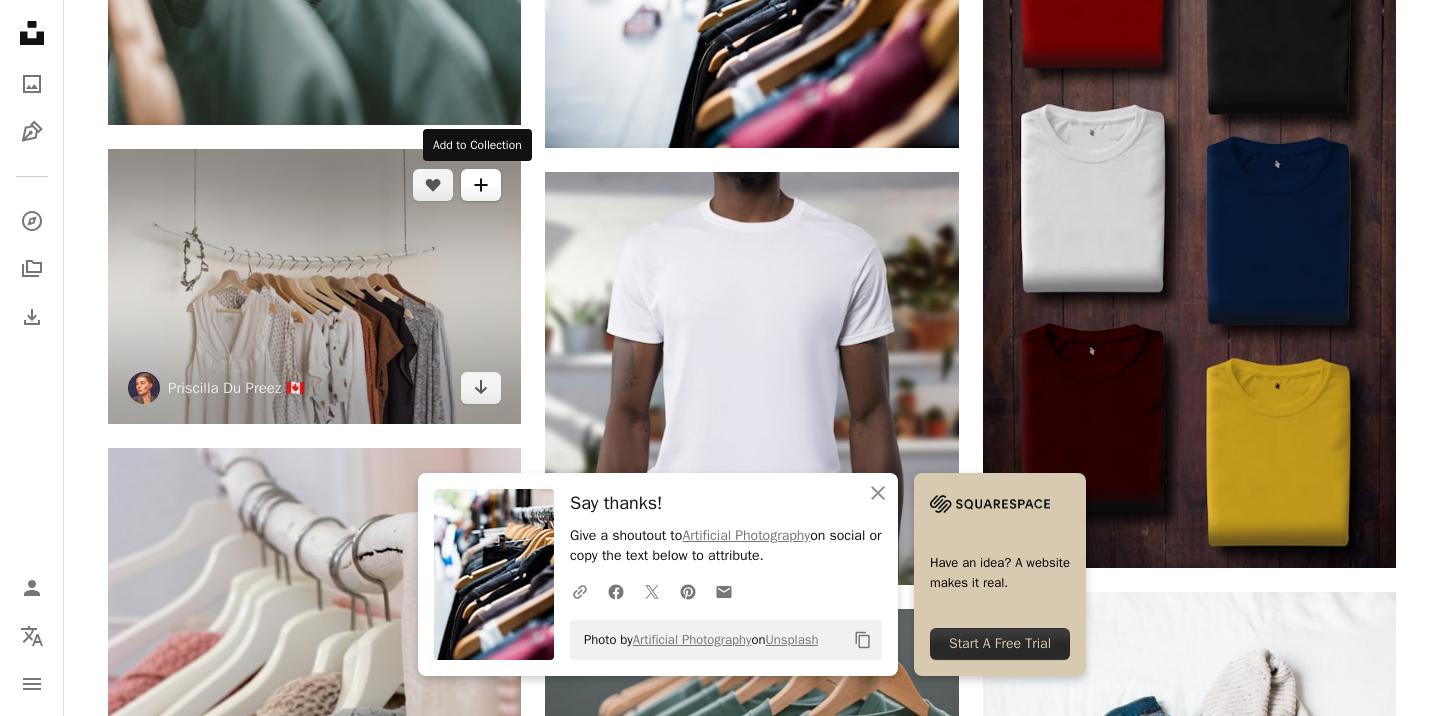 click on "A plus sign" 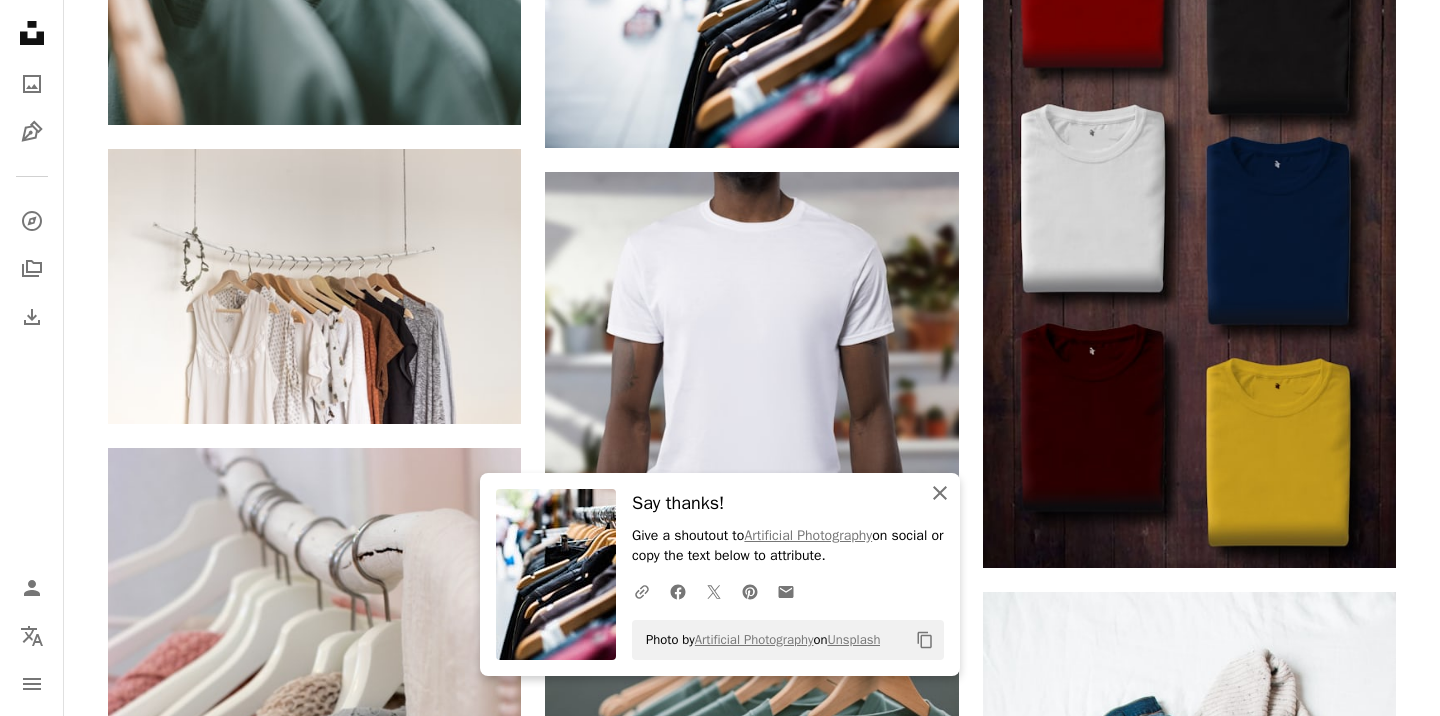 click 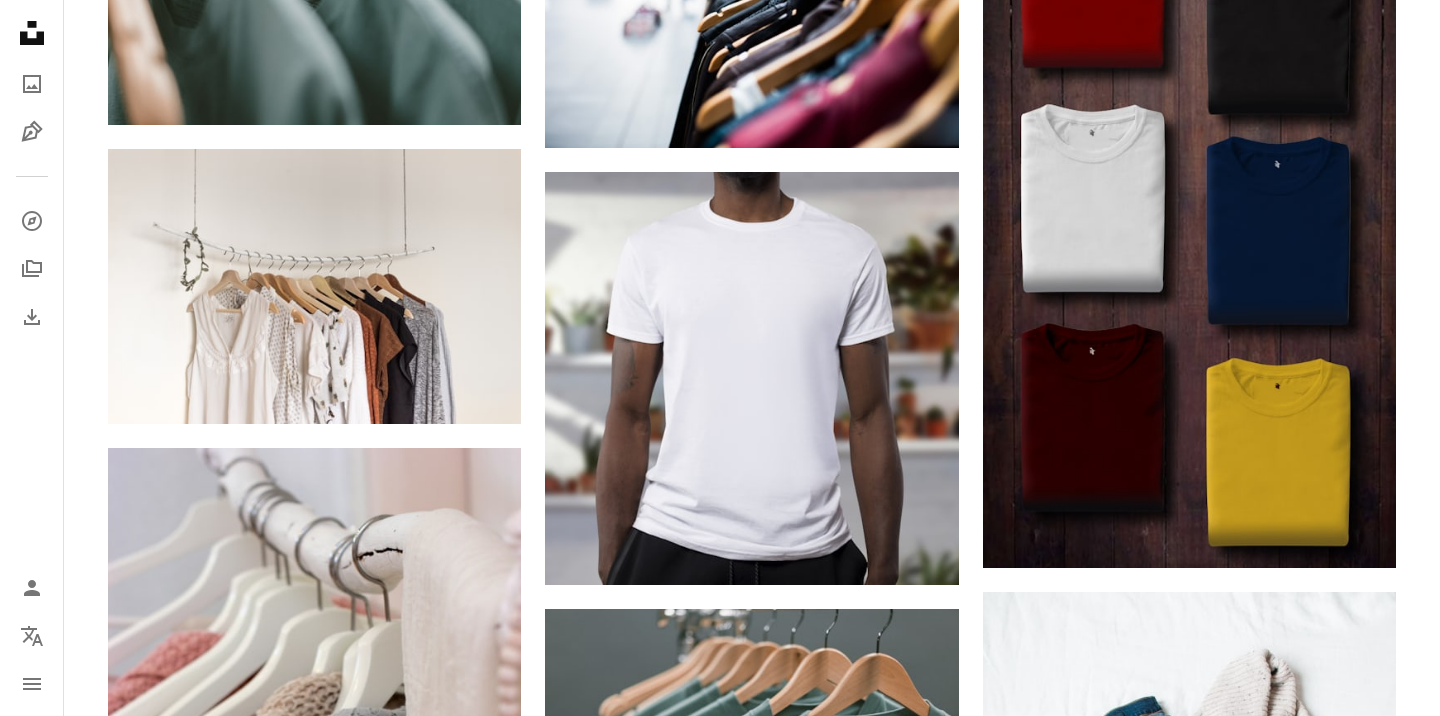 scroll, scrollTop: 125, scrollLeft: 0, axis: vertical 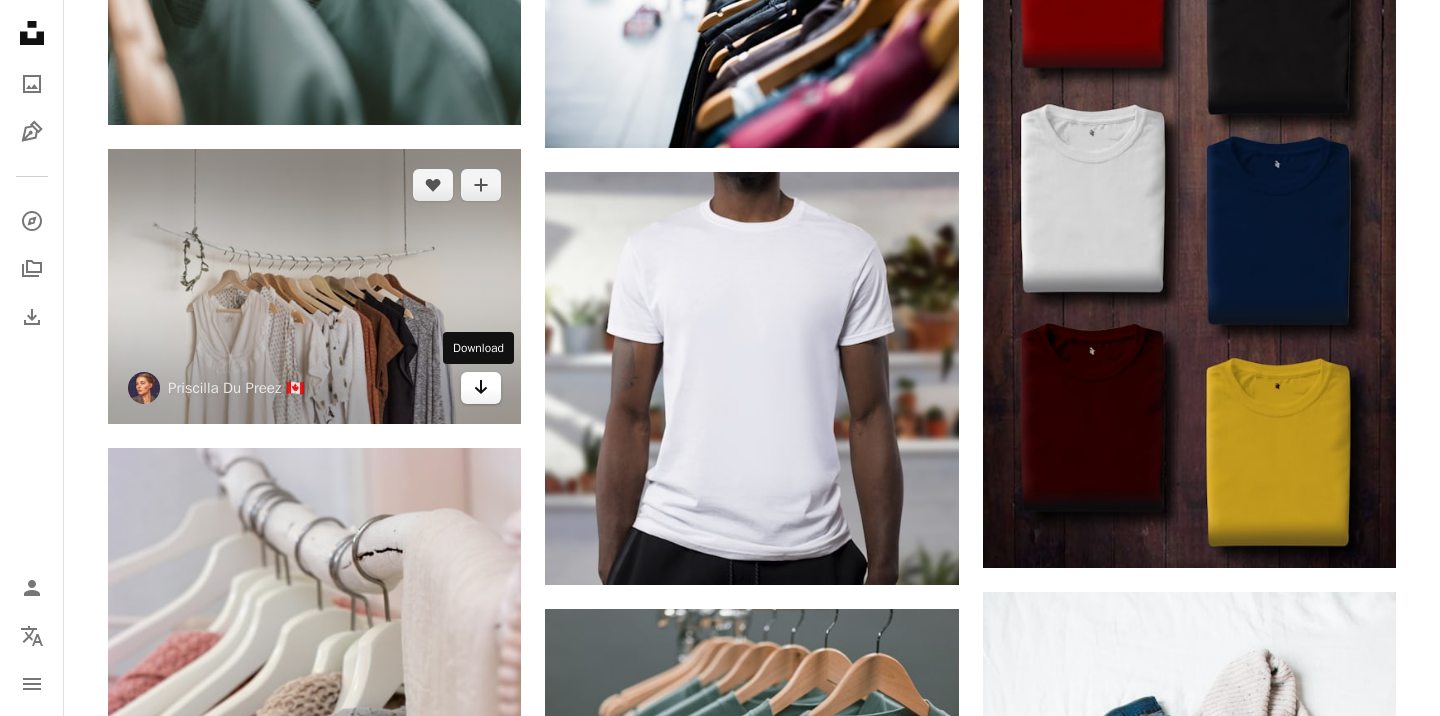 click on "Arrow pointing down" 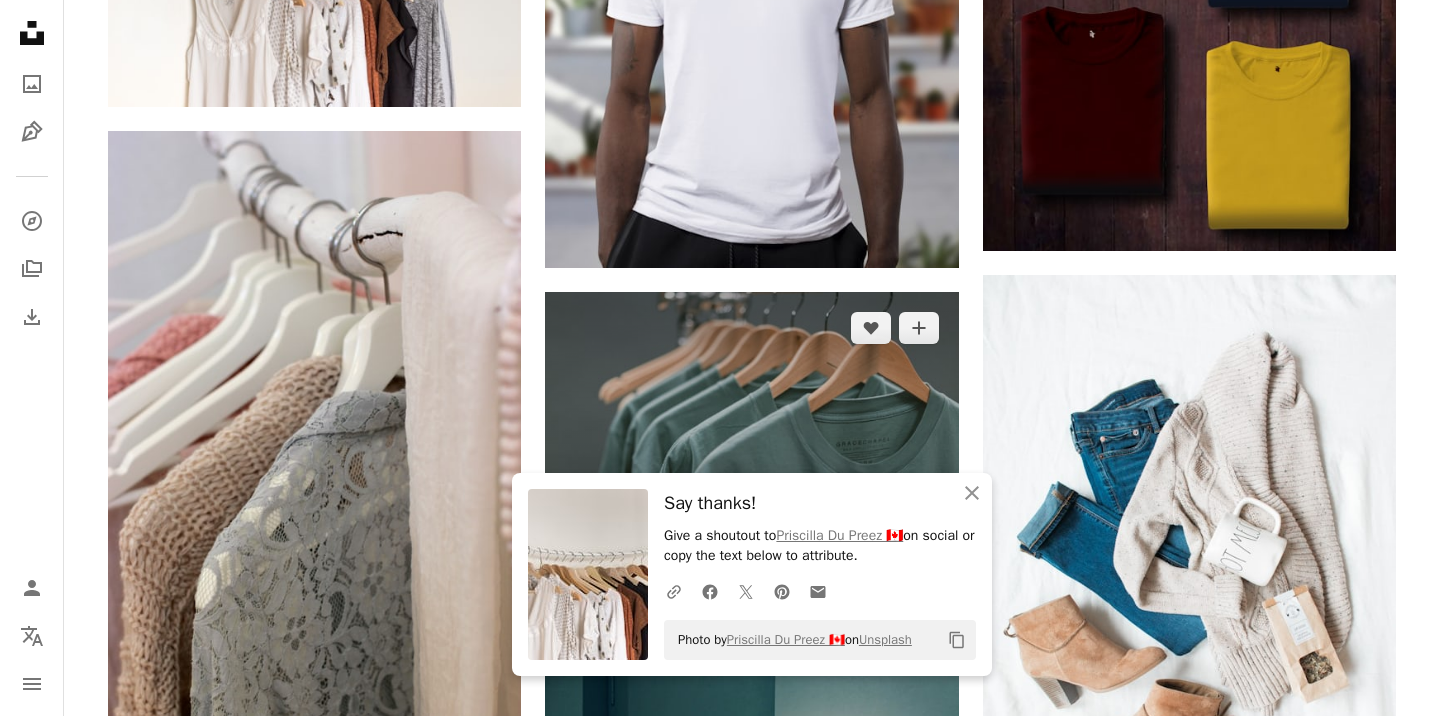 scroll, scrollTop: 1545, scrollLeft: 0, axis: vertical 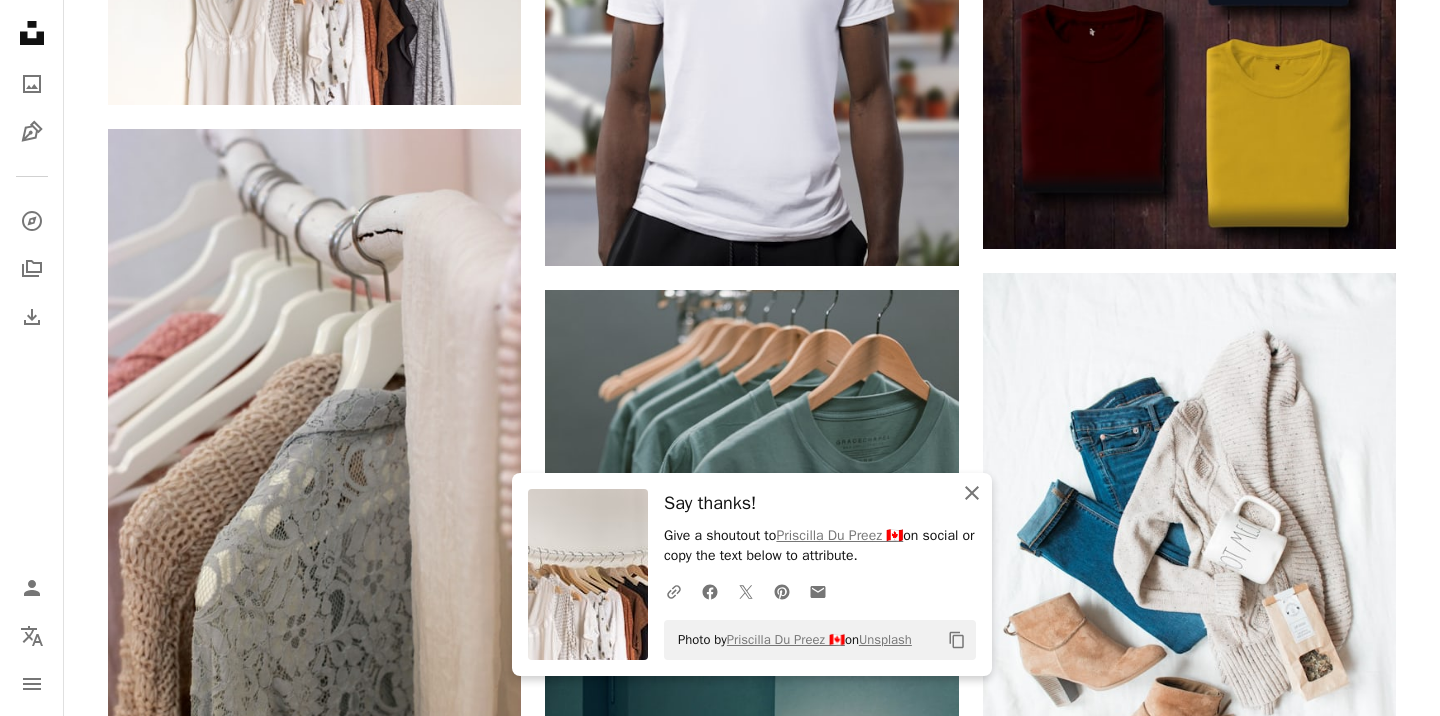 click 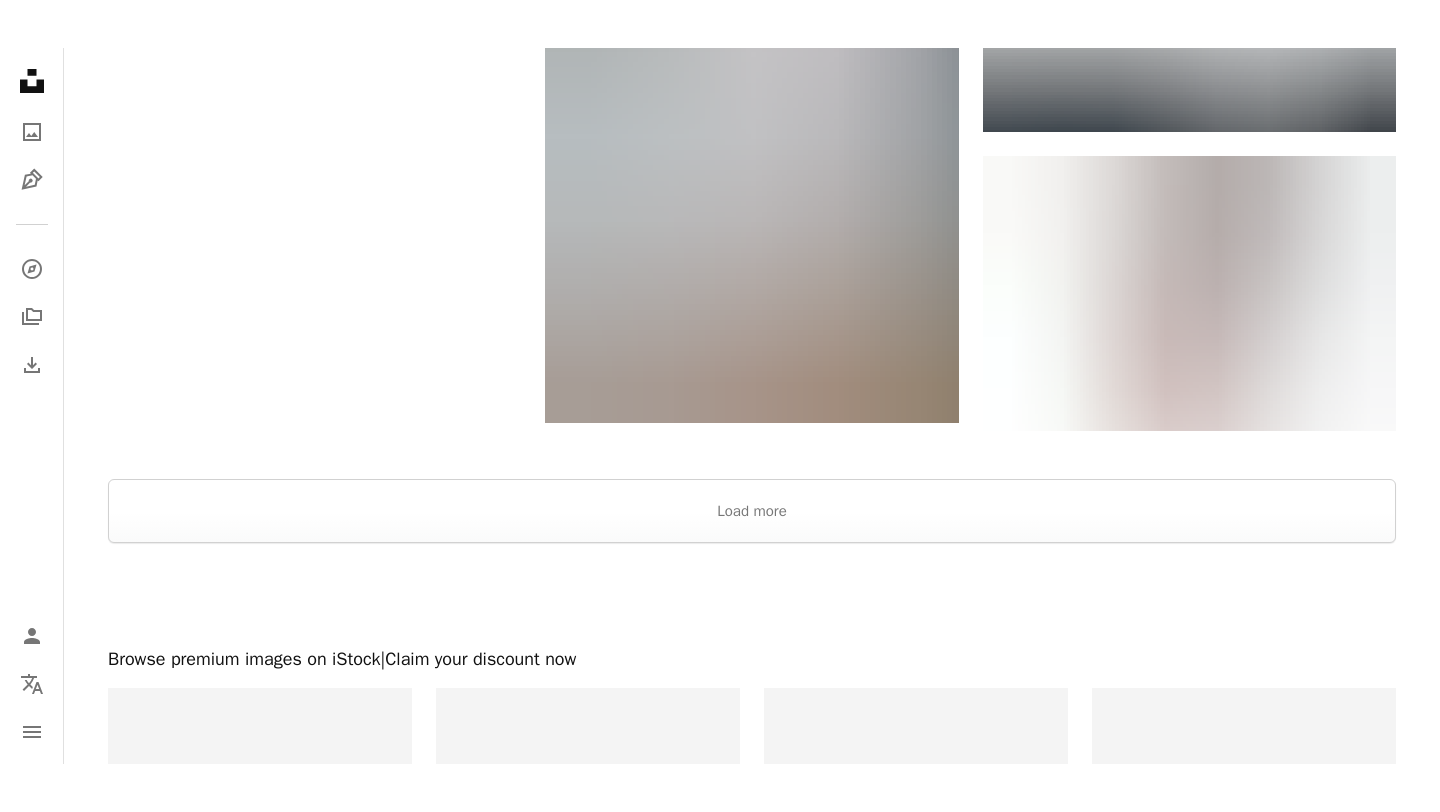 scroll, scrollTop: 3259, scrollLeft: 0, axis: vertical 